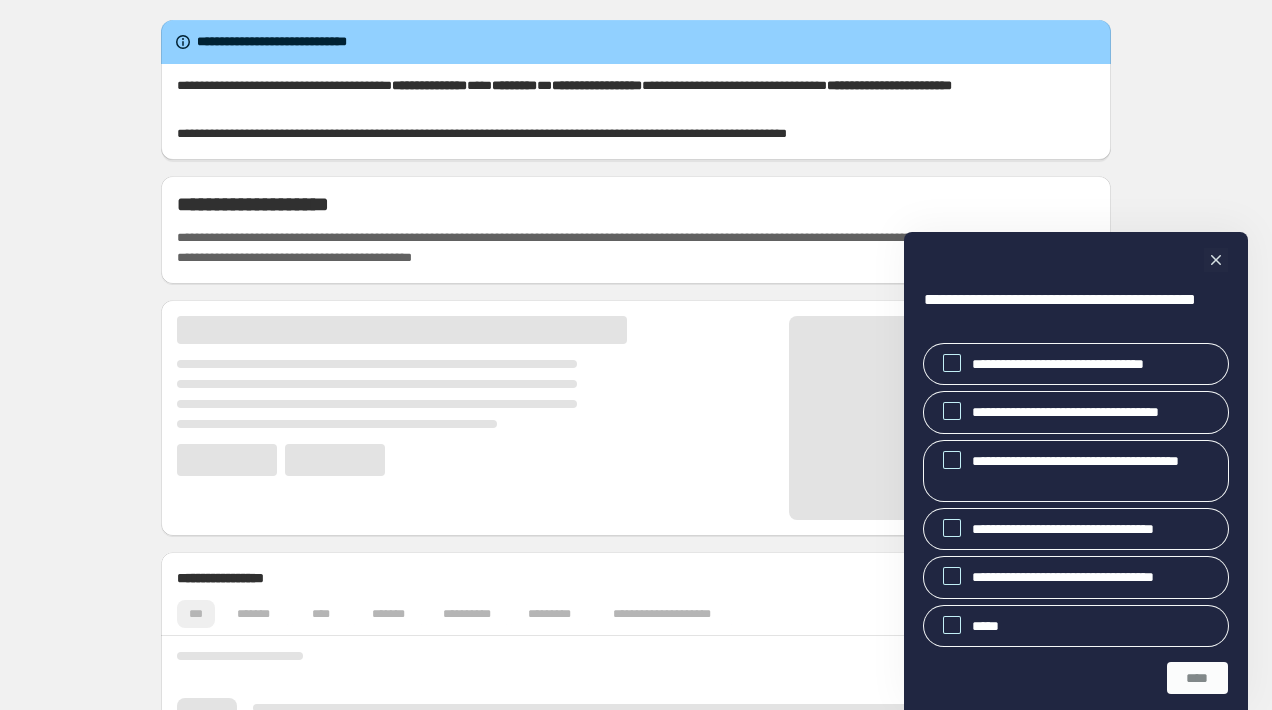 scroll, scrollTop: 0, scrollLeft: 0, axis: both 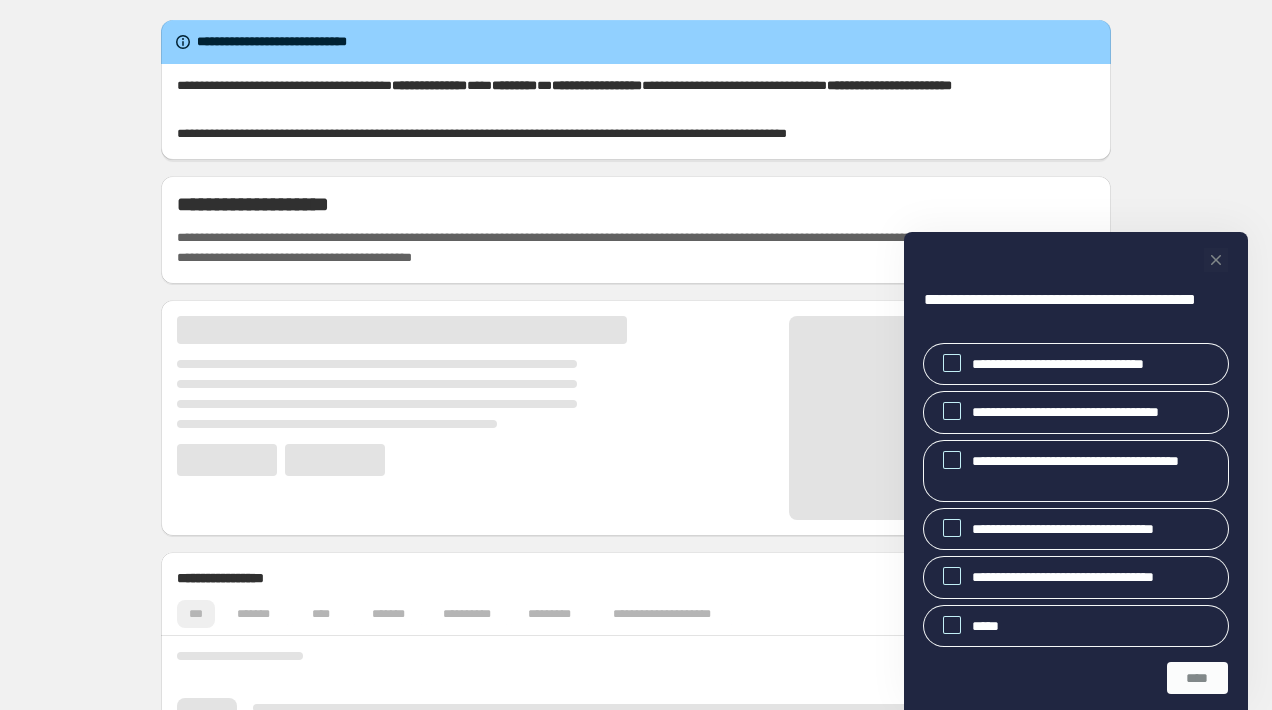 click 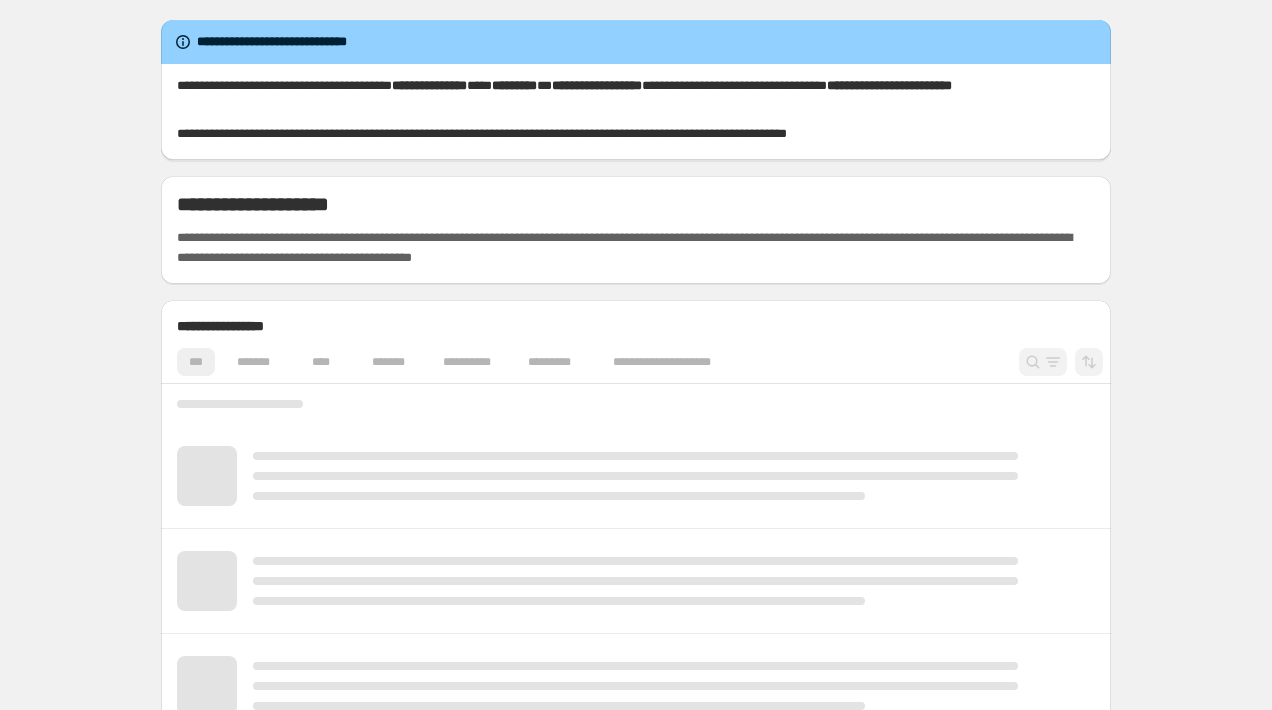 scroll, scrollTop: 0, scrollLeft: 0, axis: both 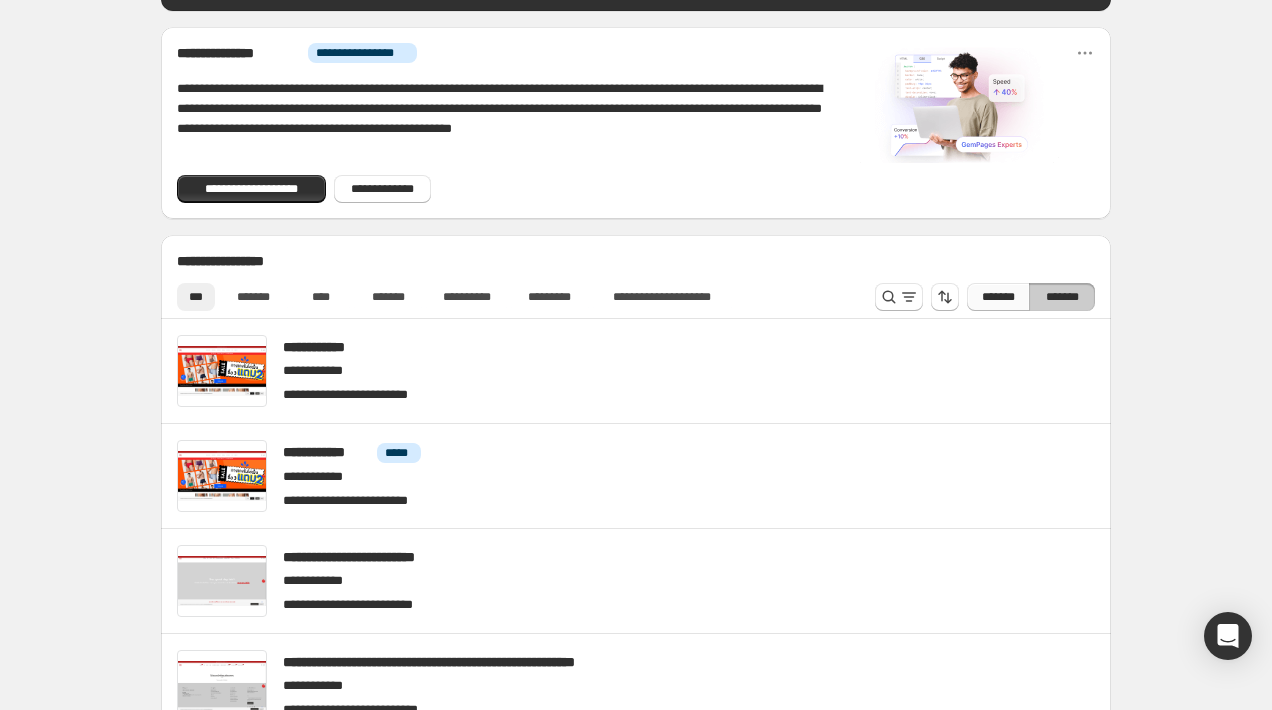 click on "*******" at bounding box center [998, 297] 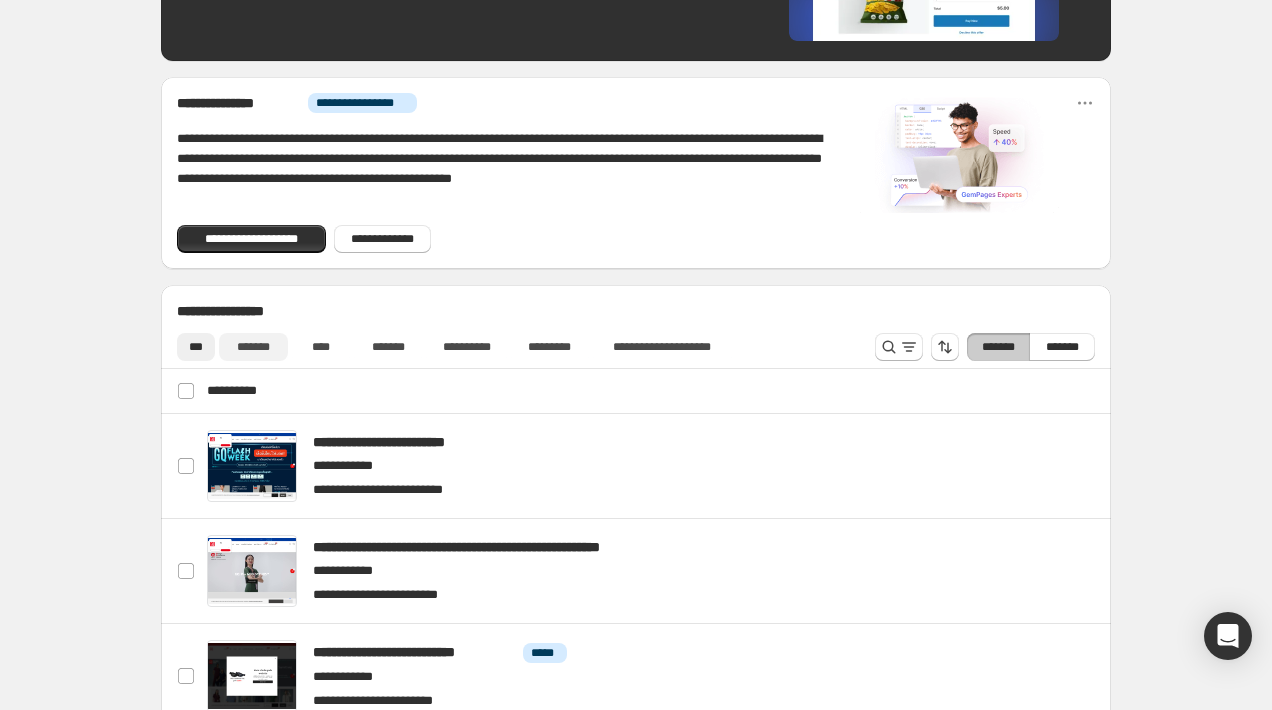 scroll, scrollTop: 882, scrollLeft: 0, axis: vertical 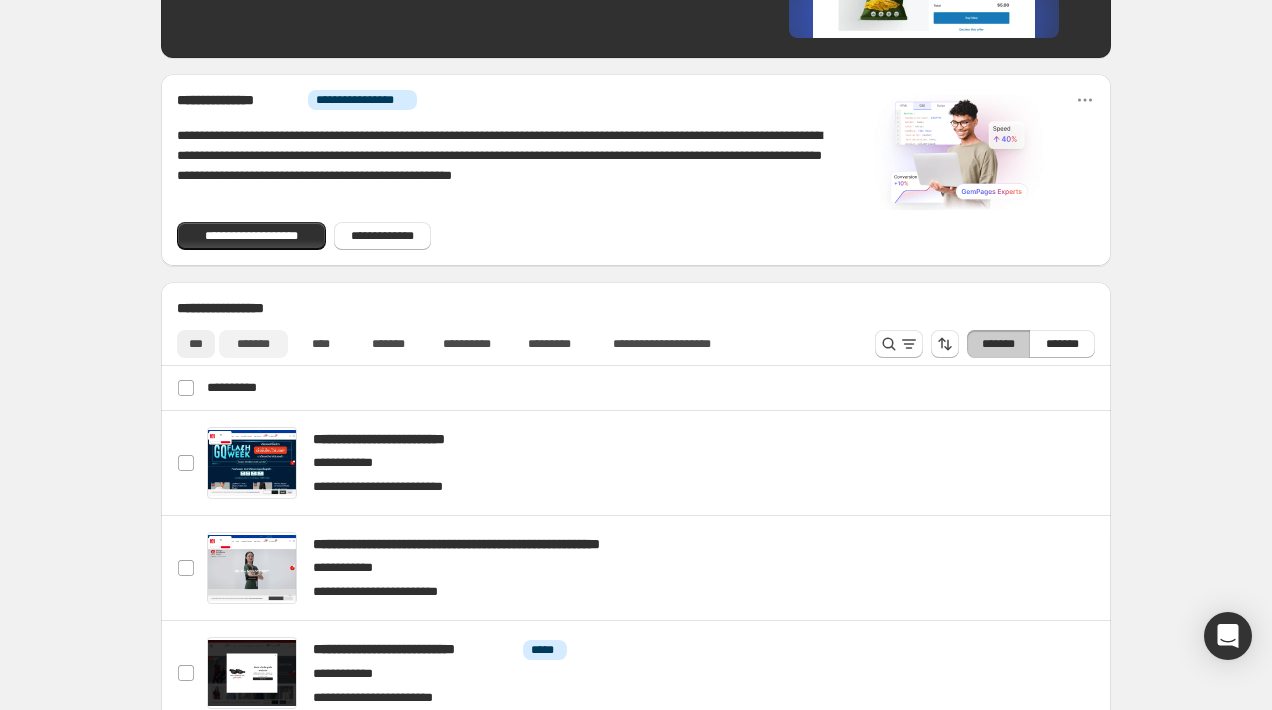 click on "*******" at bounding box center [253, 344] 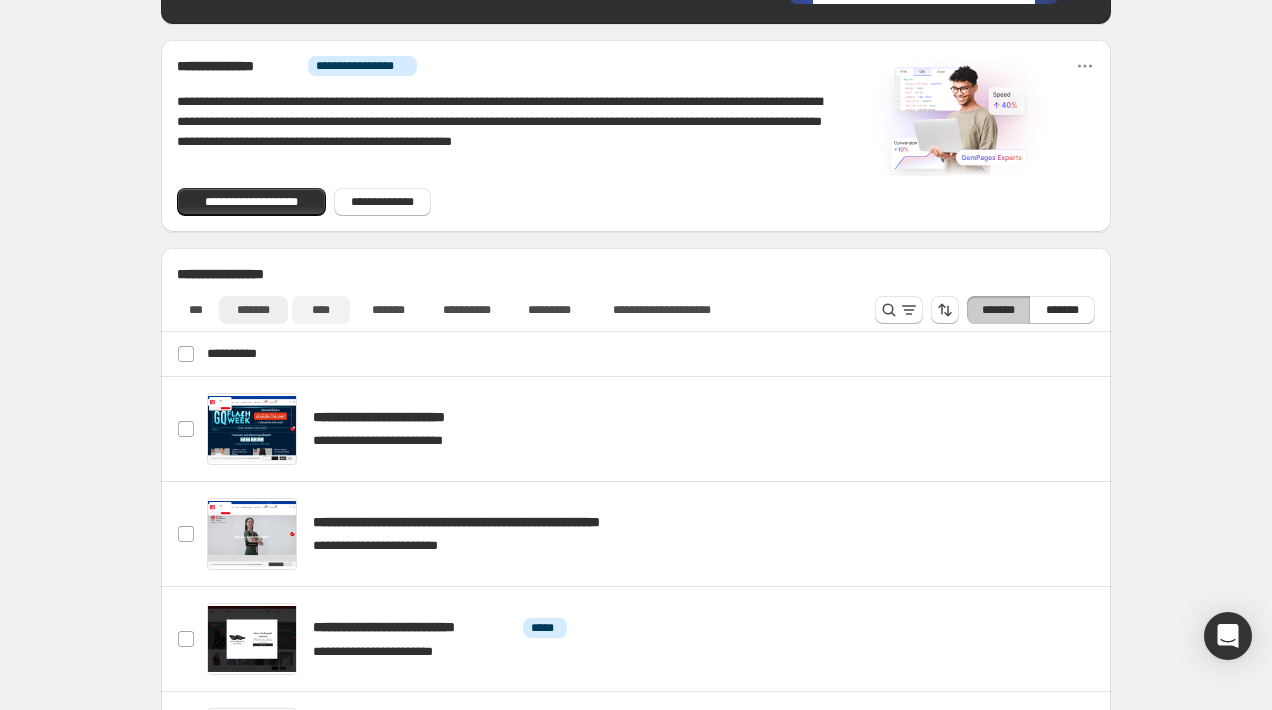 scroll, scrollTop: 918, scrollLeft: 0, axis: vertical 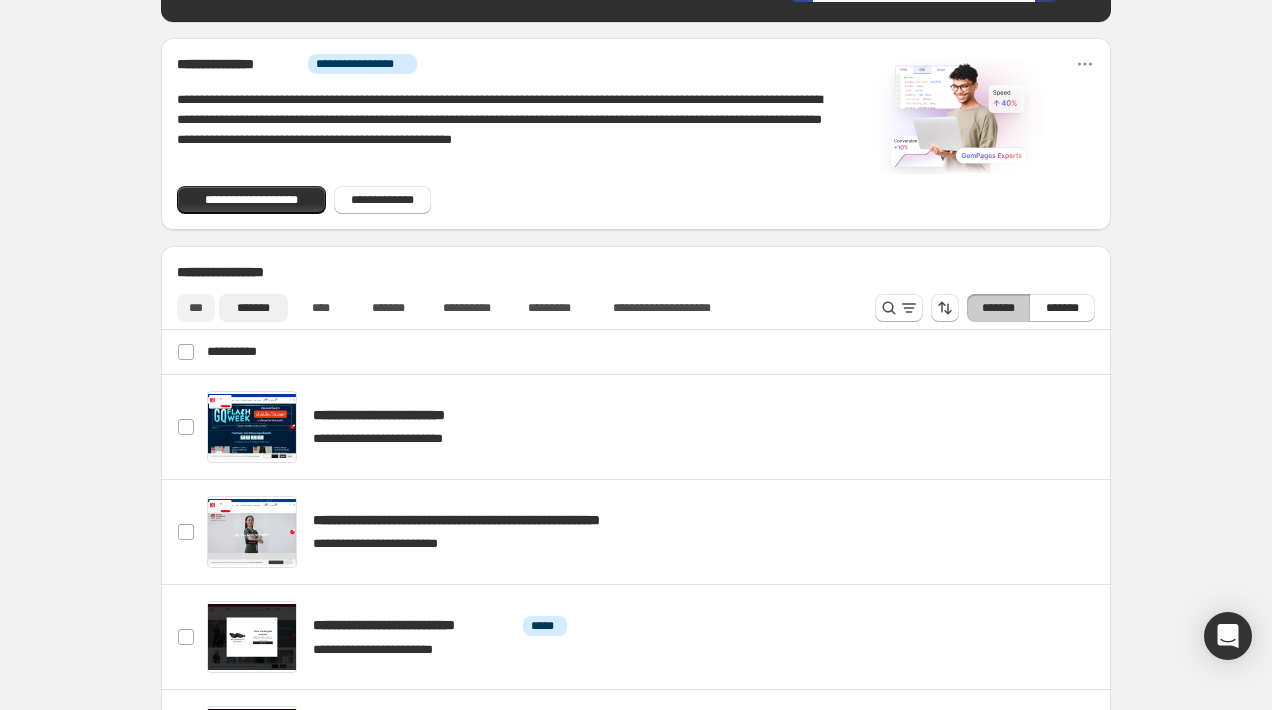 click on "***" at bounding box center [196, 308] 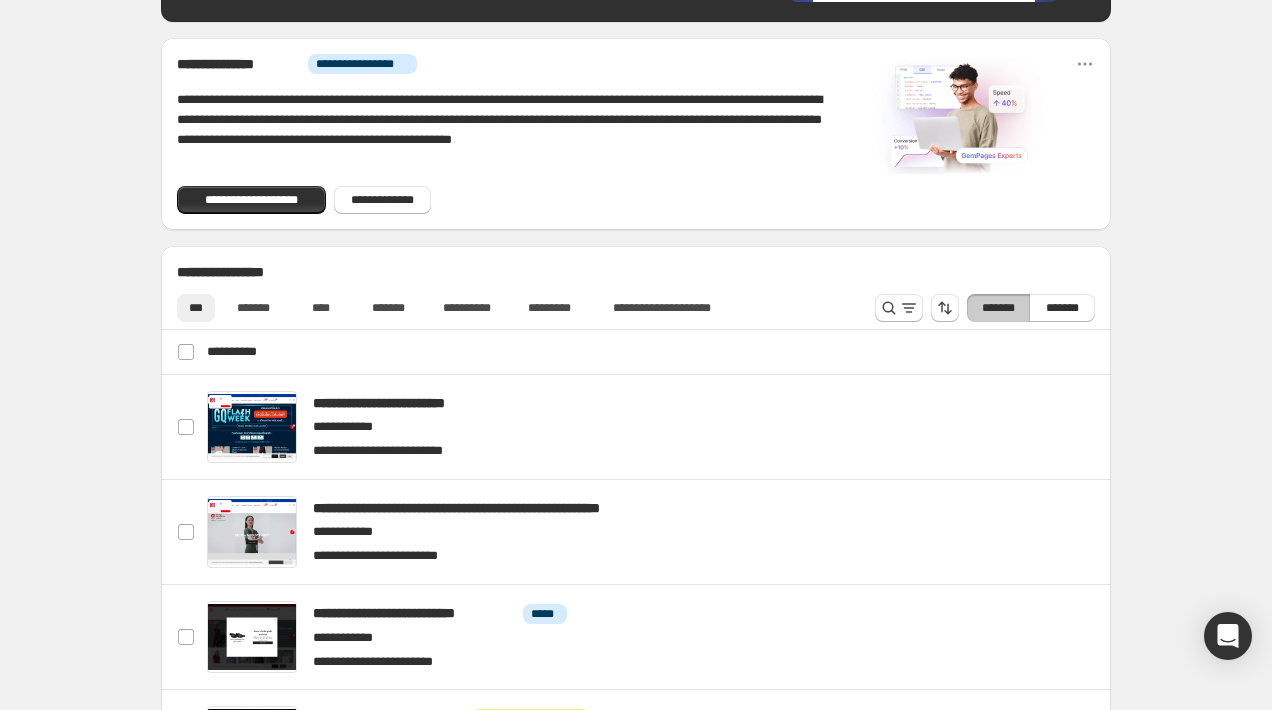 click on "*******" at bounding box center (998, 308) 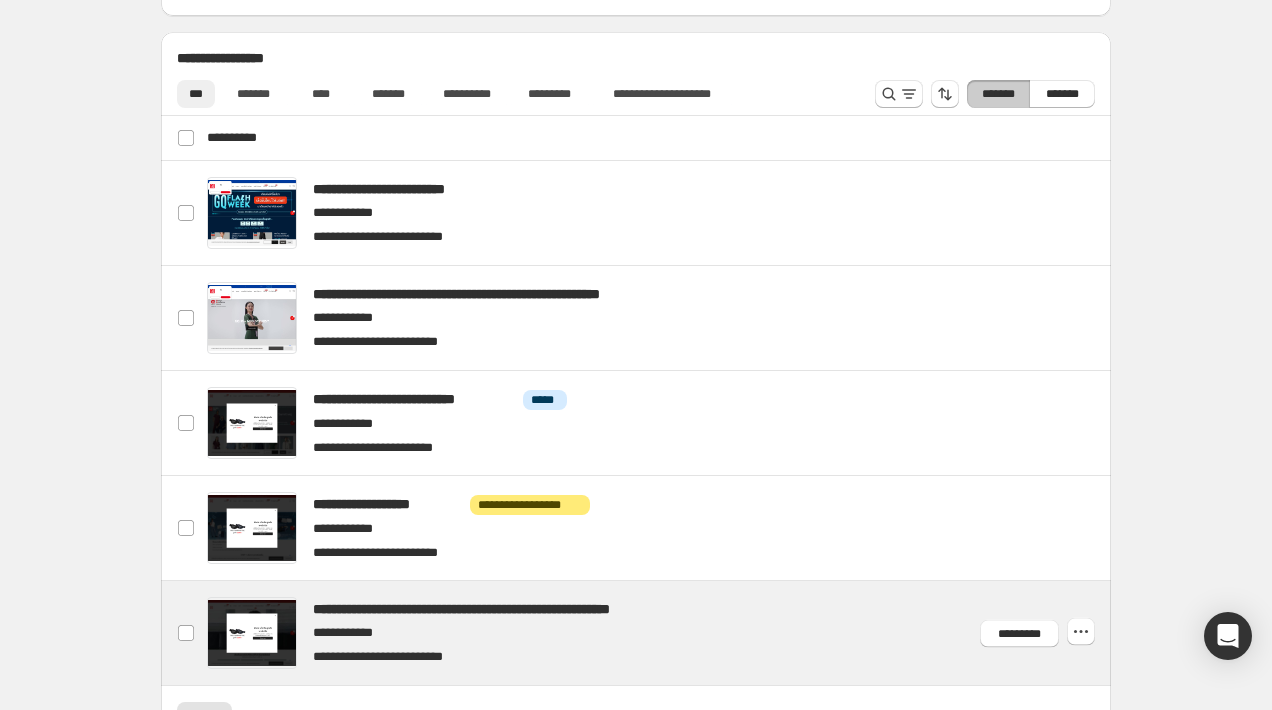 scroll, scrollTop: 983, scrollLeft: 0, axis: vertical 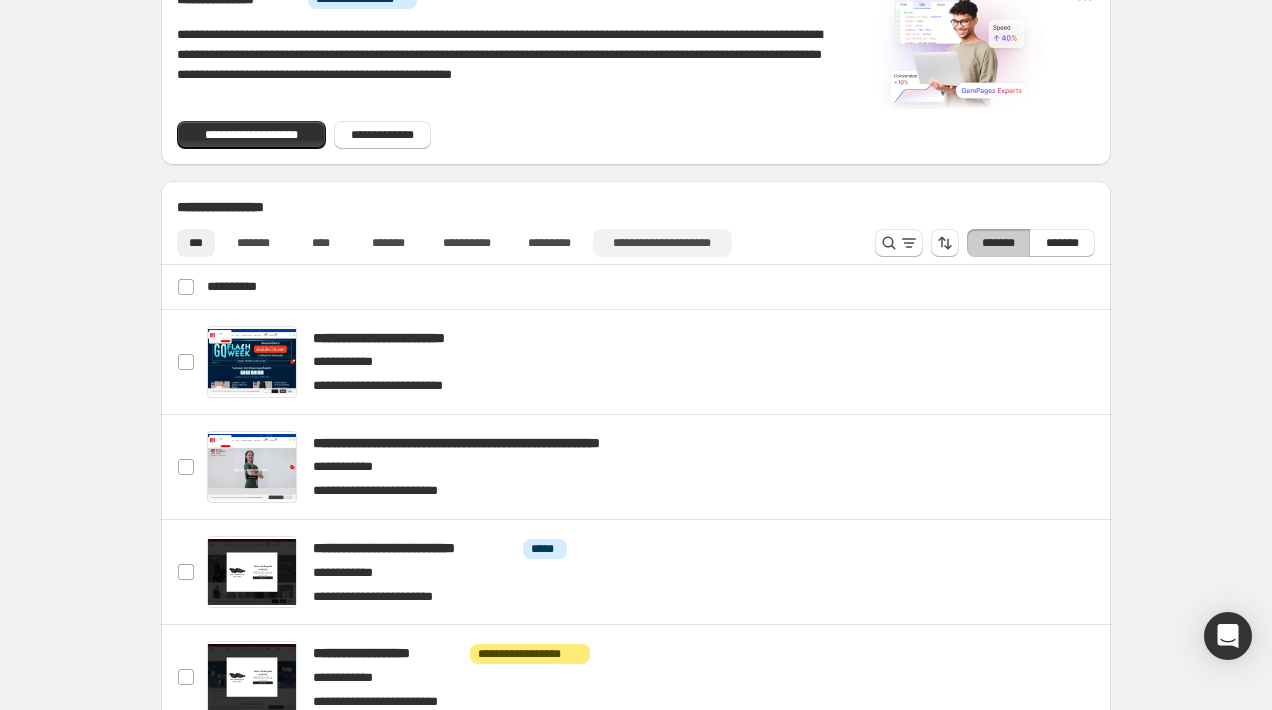 click on "**********" at bounding box center (662, 243) 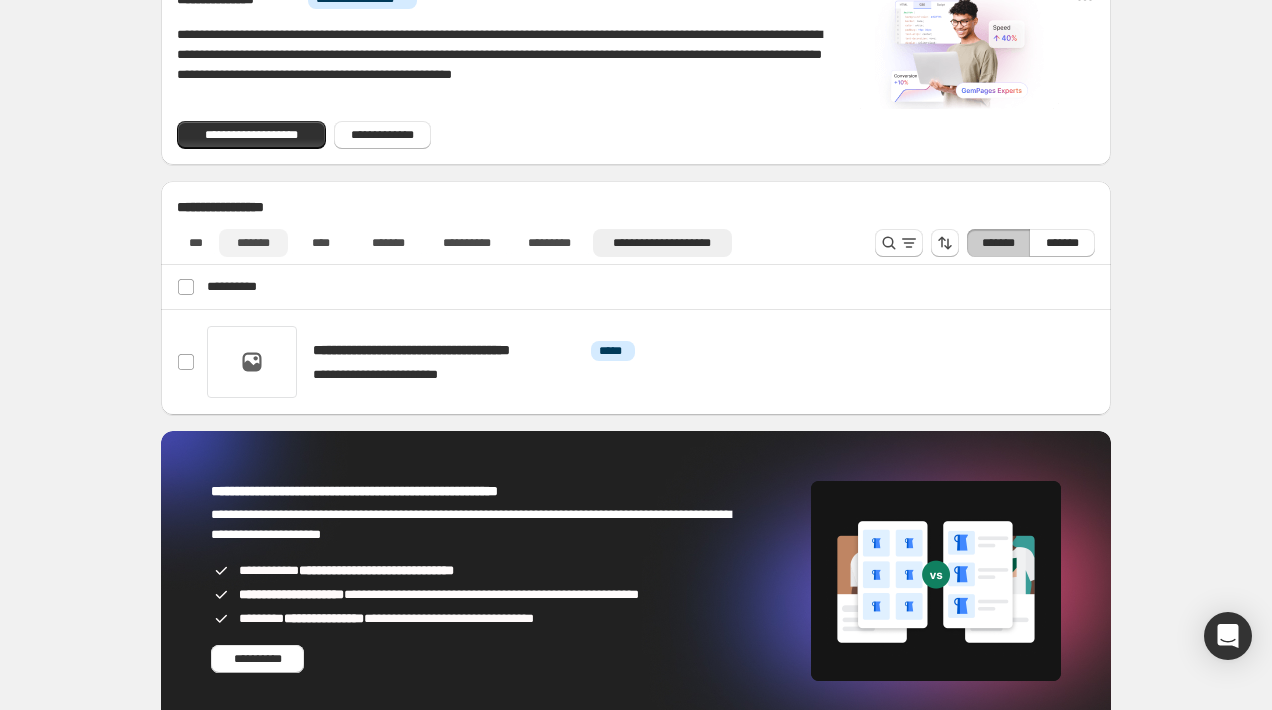 click on "*******" at bounding box center (253, 243) 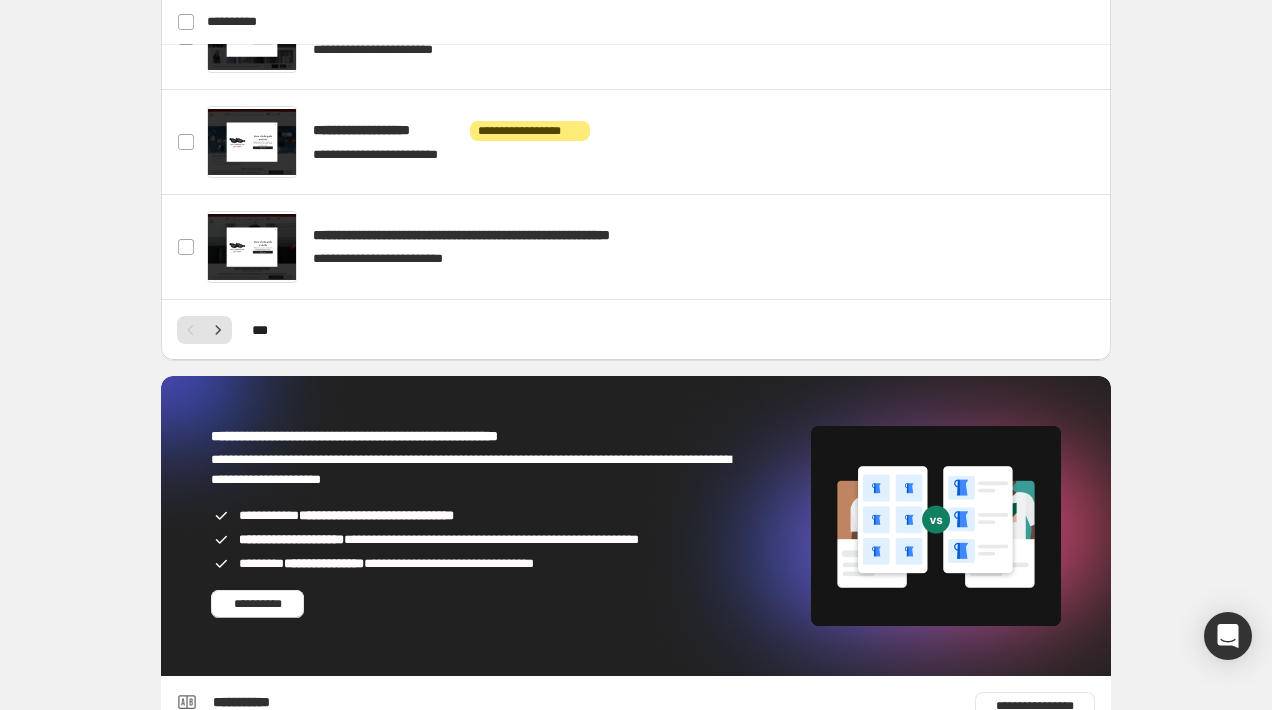 scroll, scrollTop: 1509, scrollLeft: 0, axis: vertical 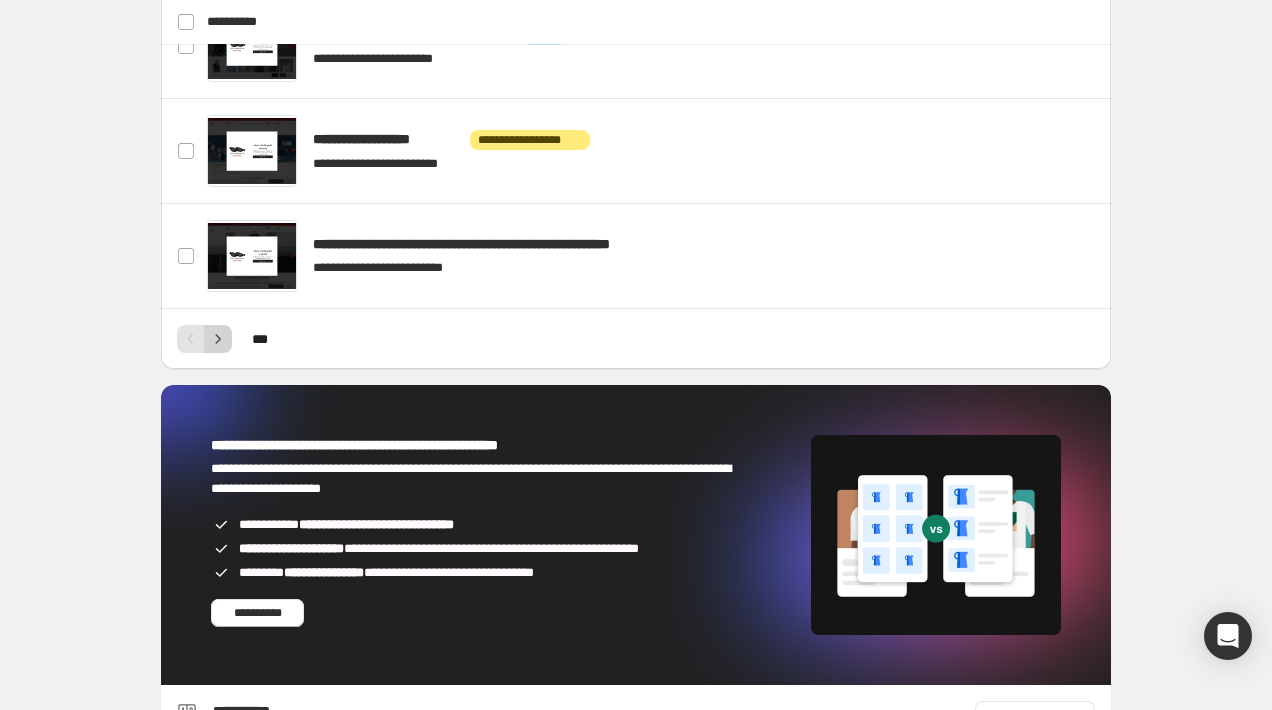 click 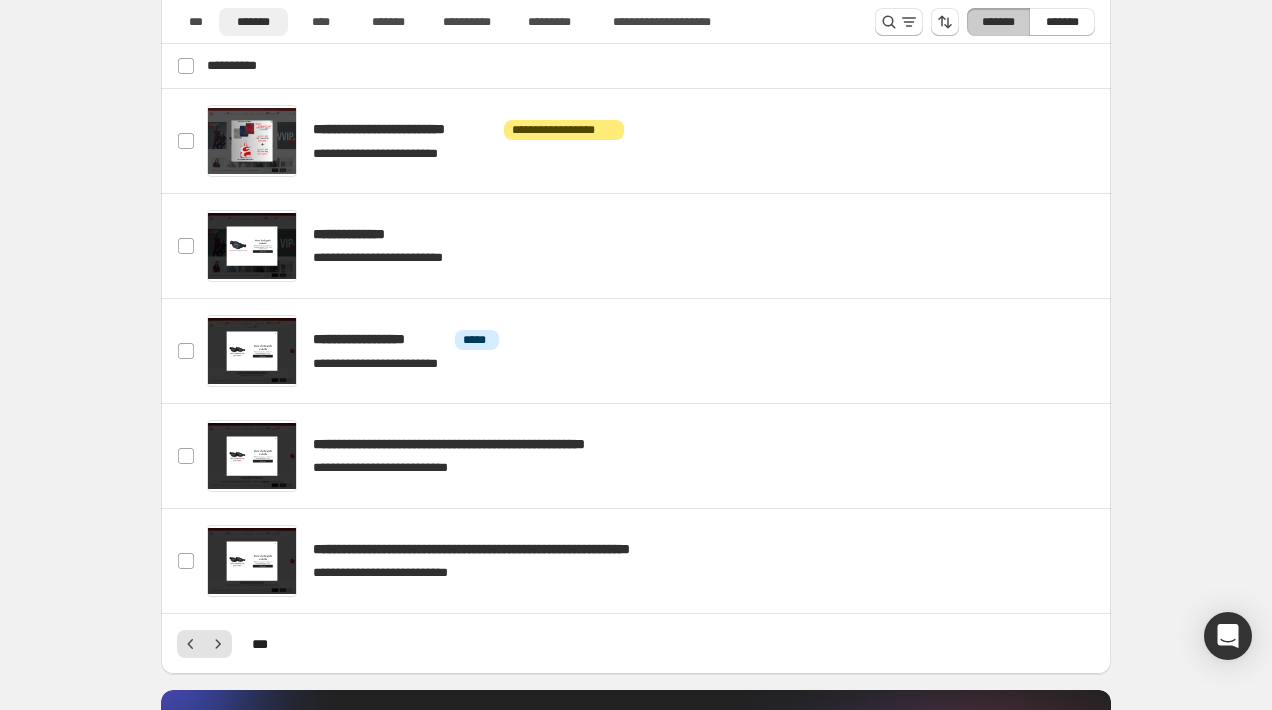 scroll, scrollTop: 1164, scrollLeft: 0, axis: vertical 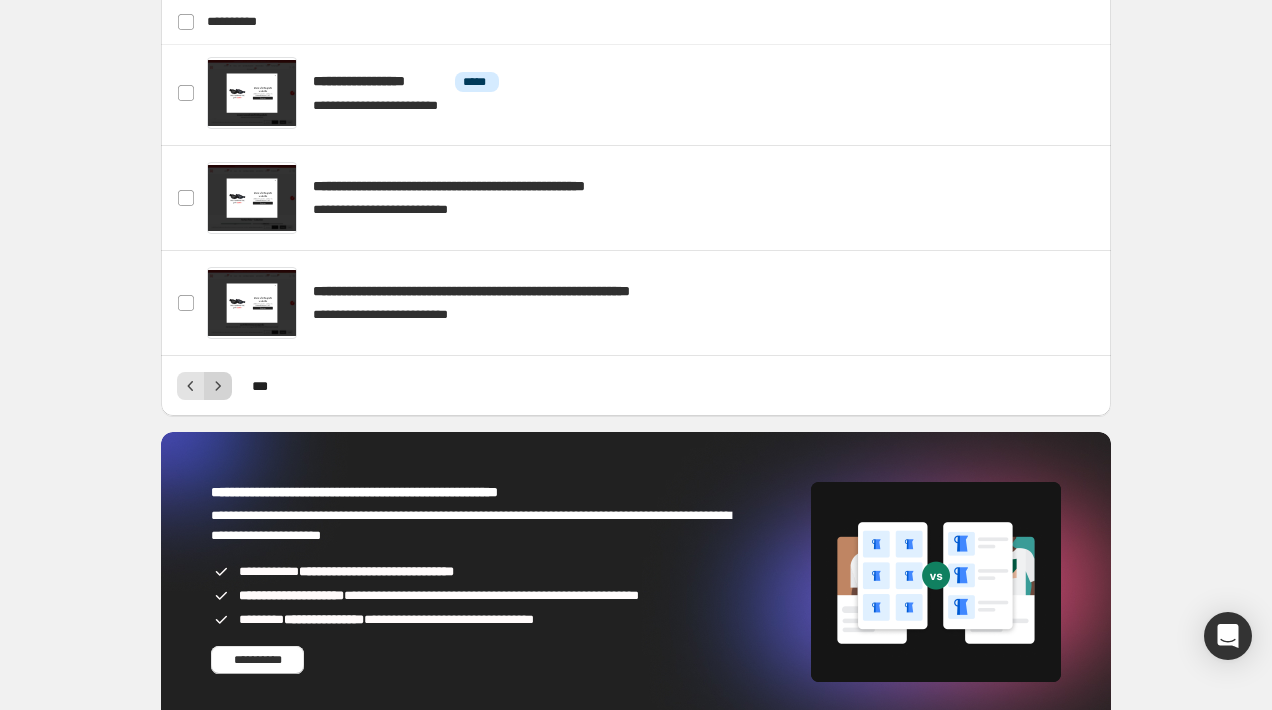 click 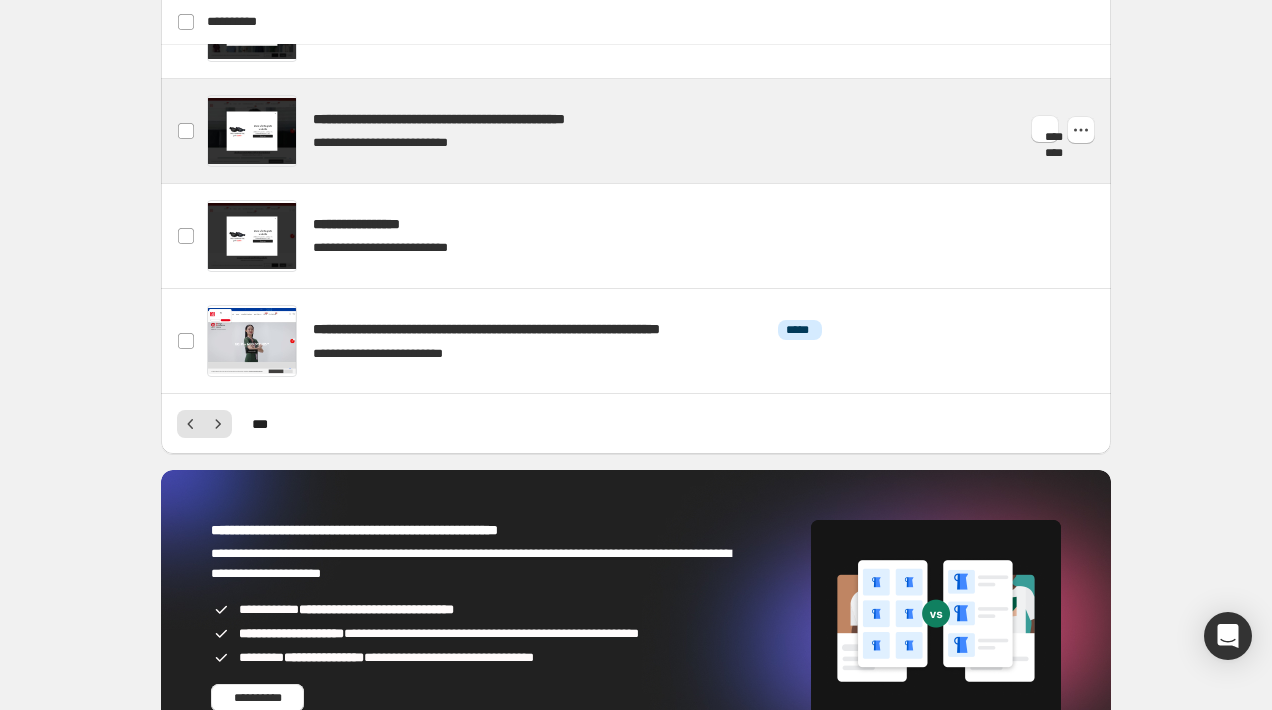scroll, scrollTop: 1520, scrollLeft: 0, axis: vertical 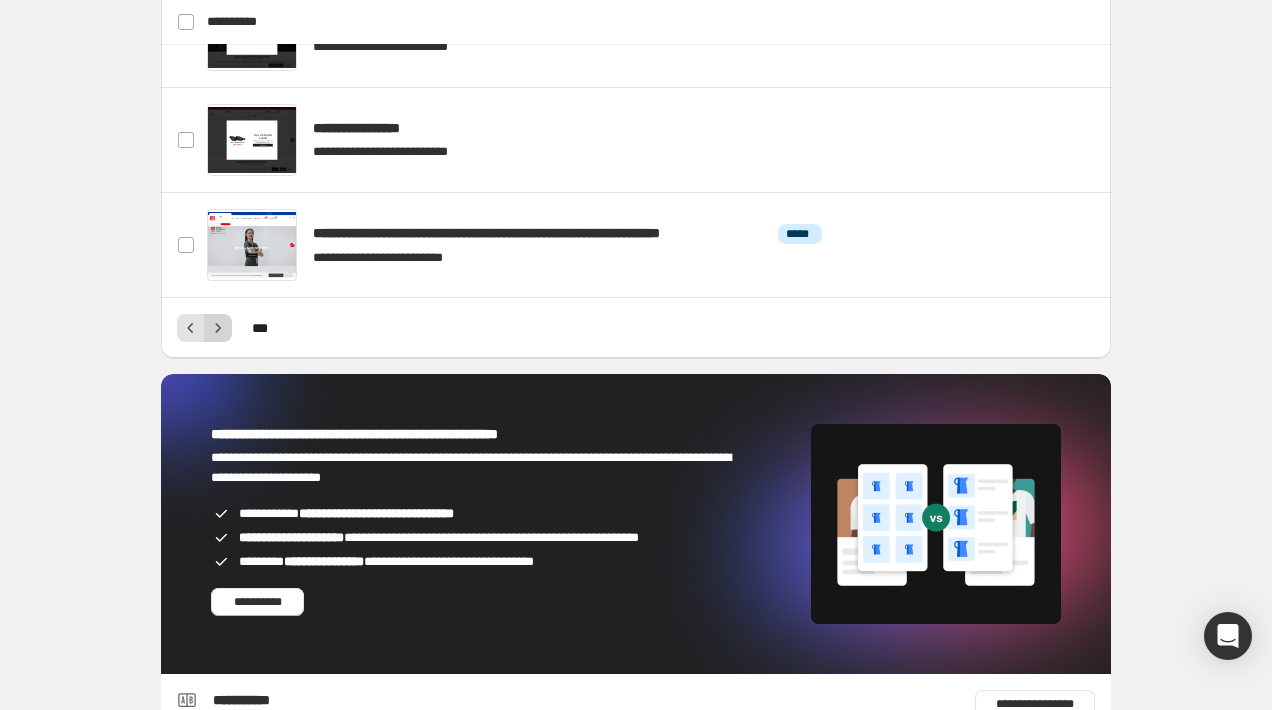 click at bounding box center (218, 328) 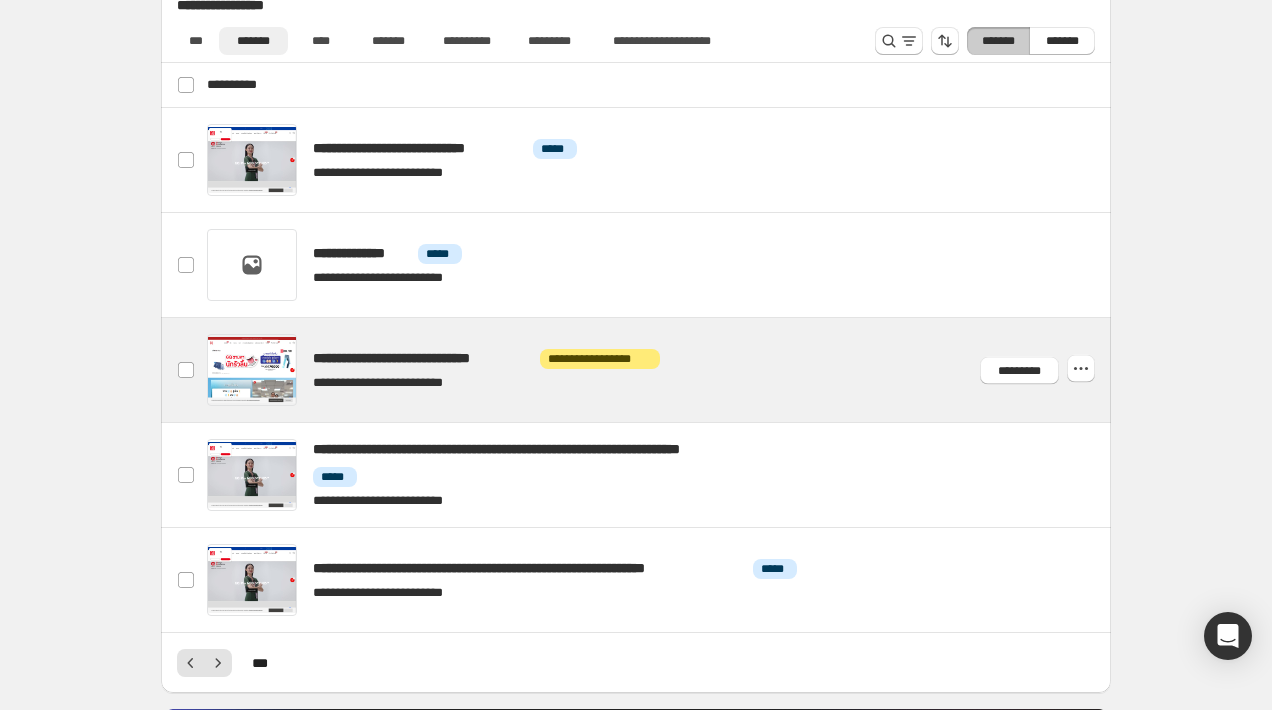 scroll, scrollTop: 1652, scrollLeft: 0, axis: vertical 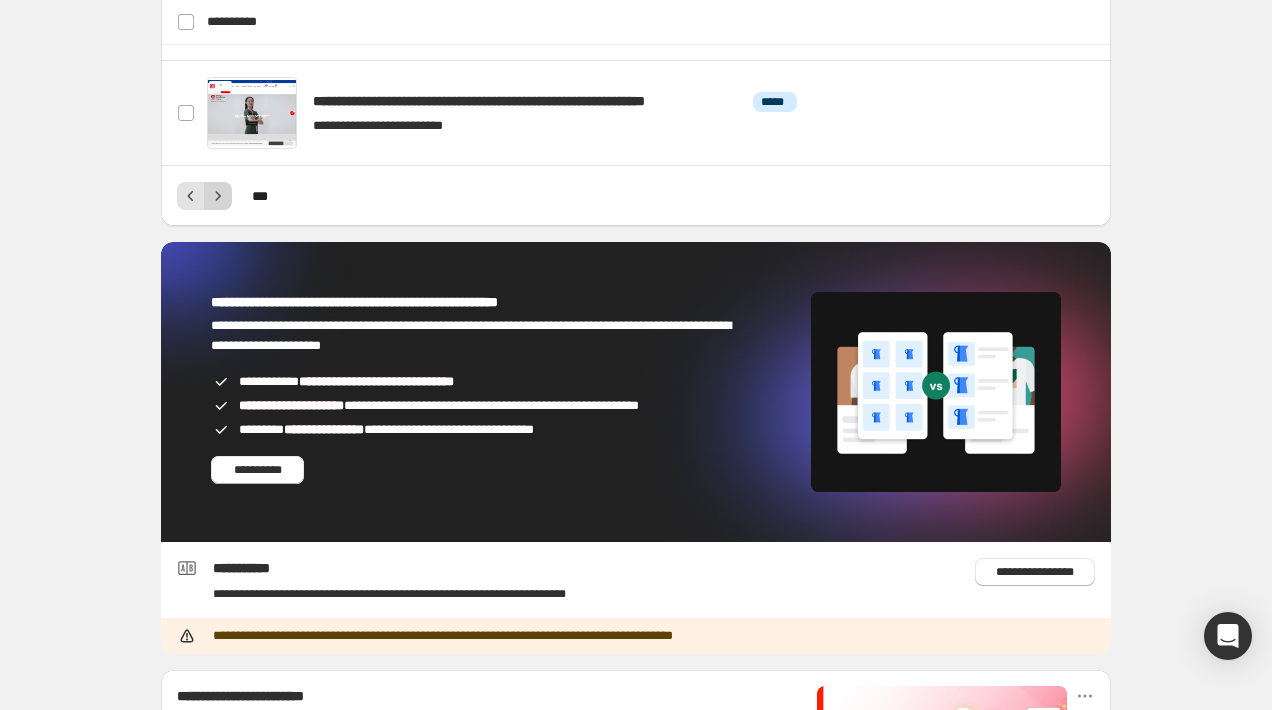 click 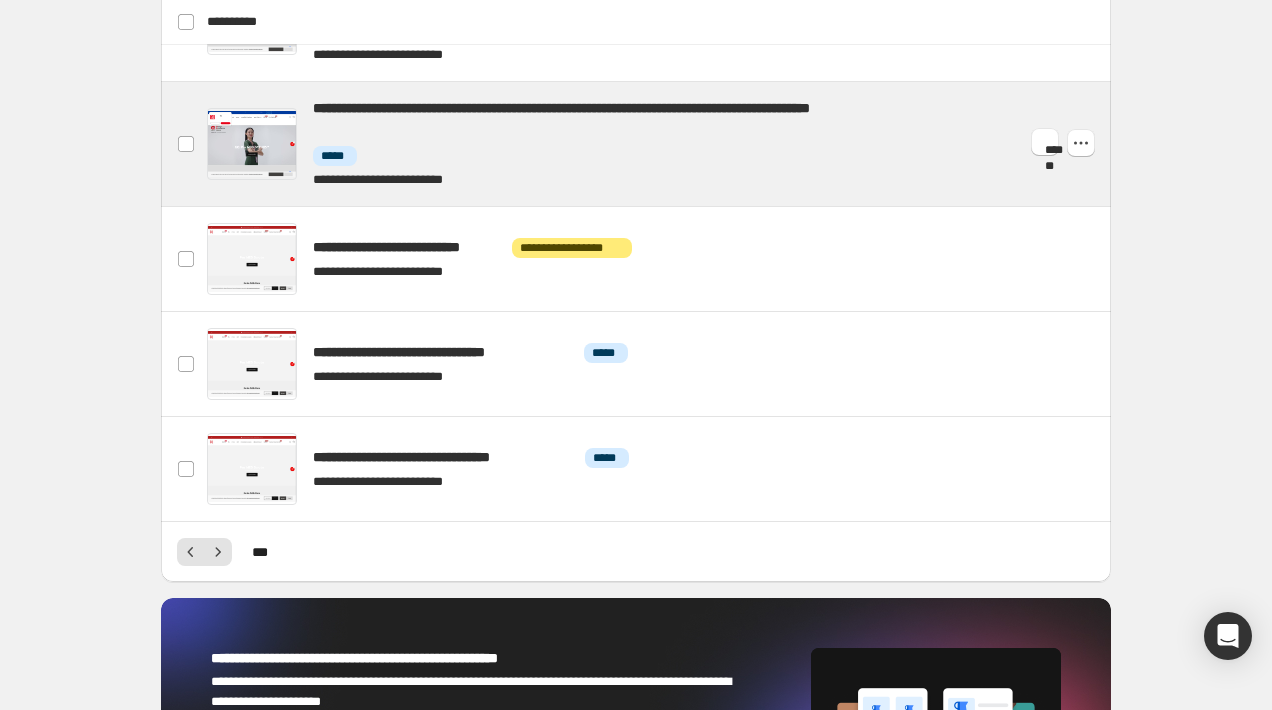 scroll, scrollTop: 1413, scrollLeft: 0, axis: vertical 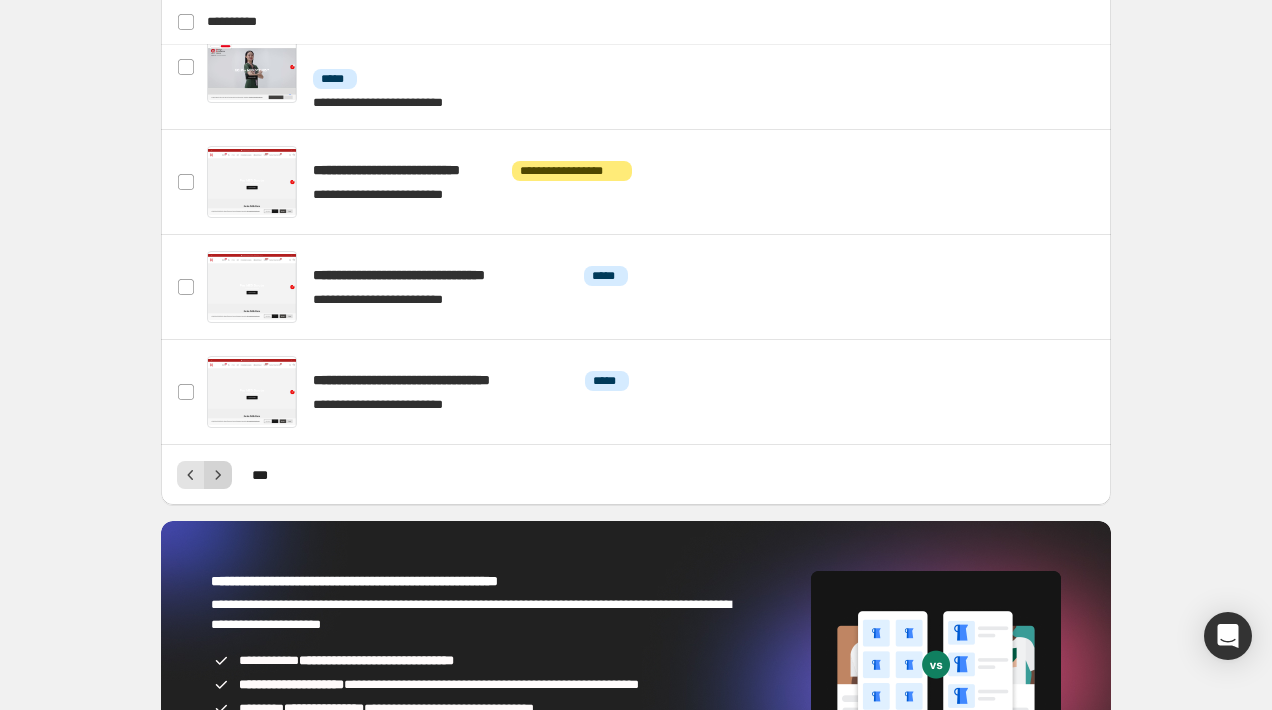 click at bounding box center (218, 475) 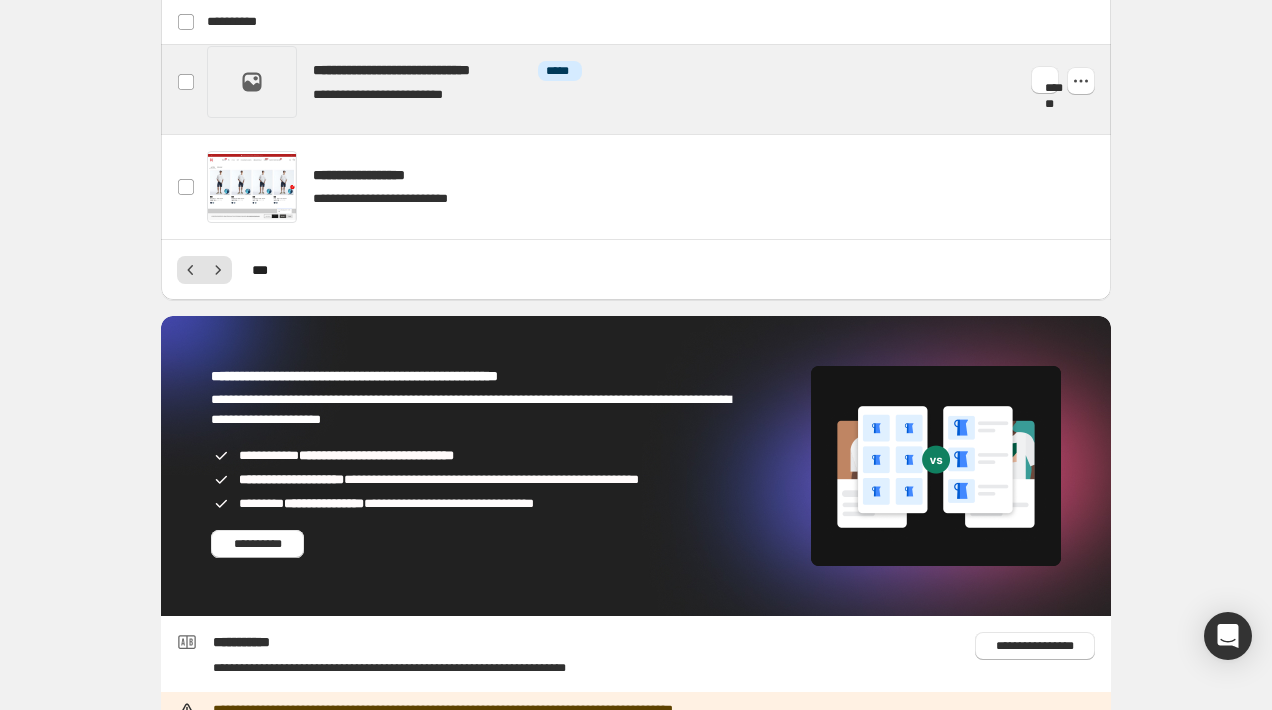 scroll, scrollTop: 1659, scrollLeft: 0, axis: vertical 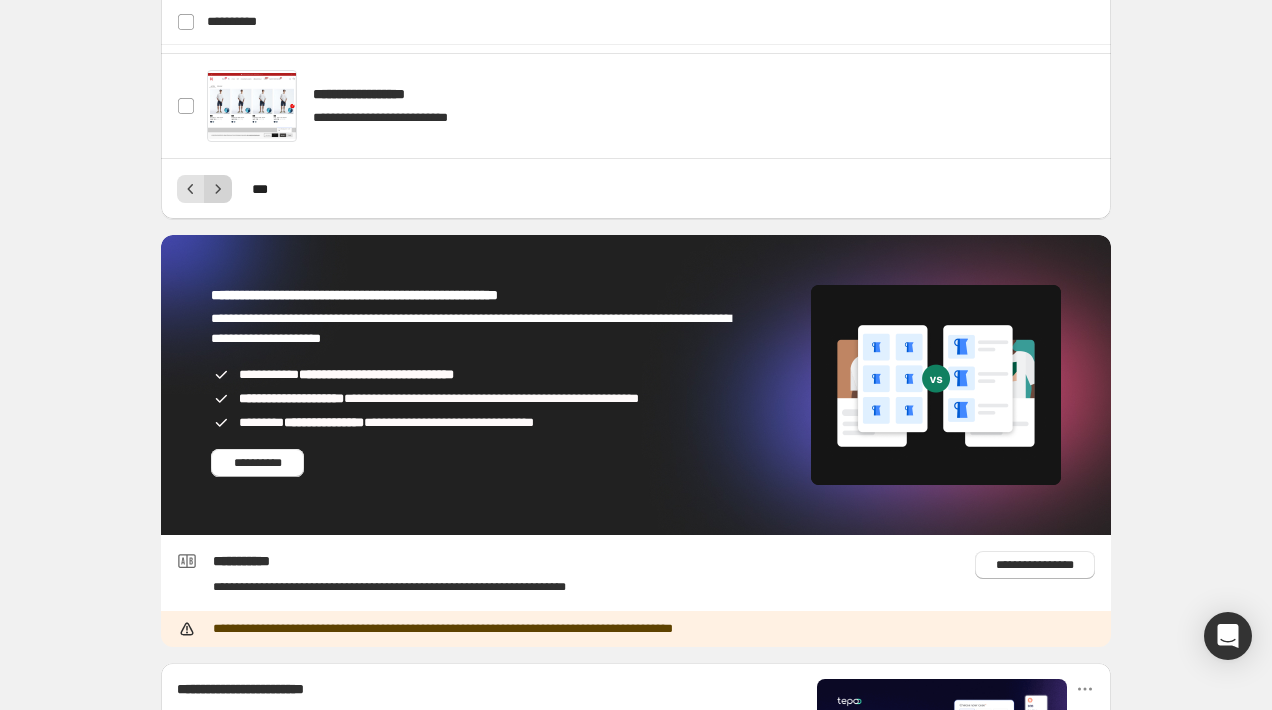 click at bounding box center [218, 189] 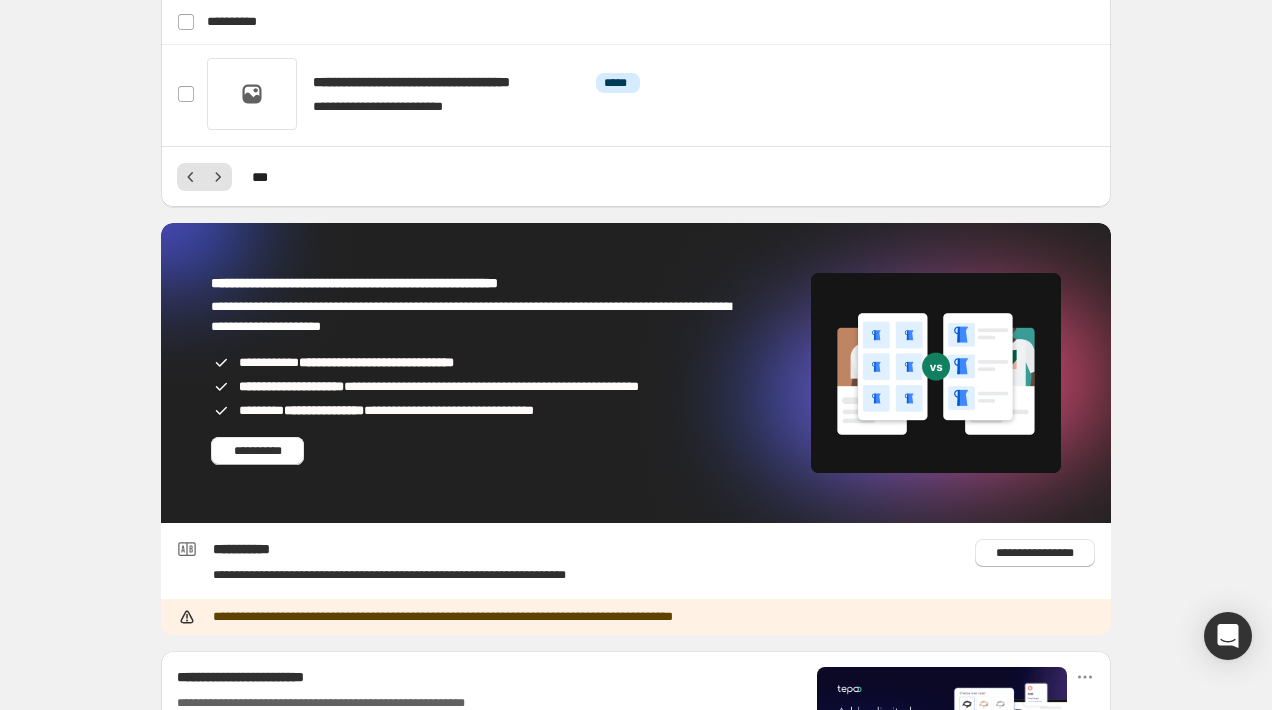 scroll, scrollTop: 1705, scrollLeft: 0, axis: vertical 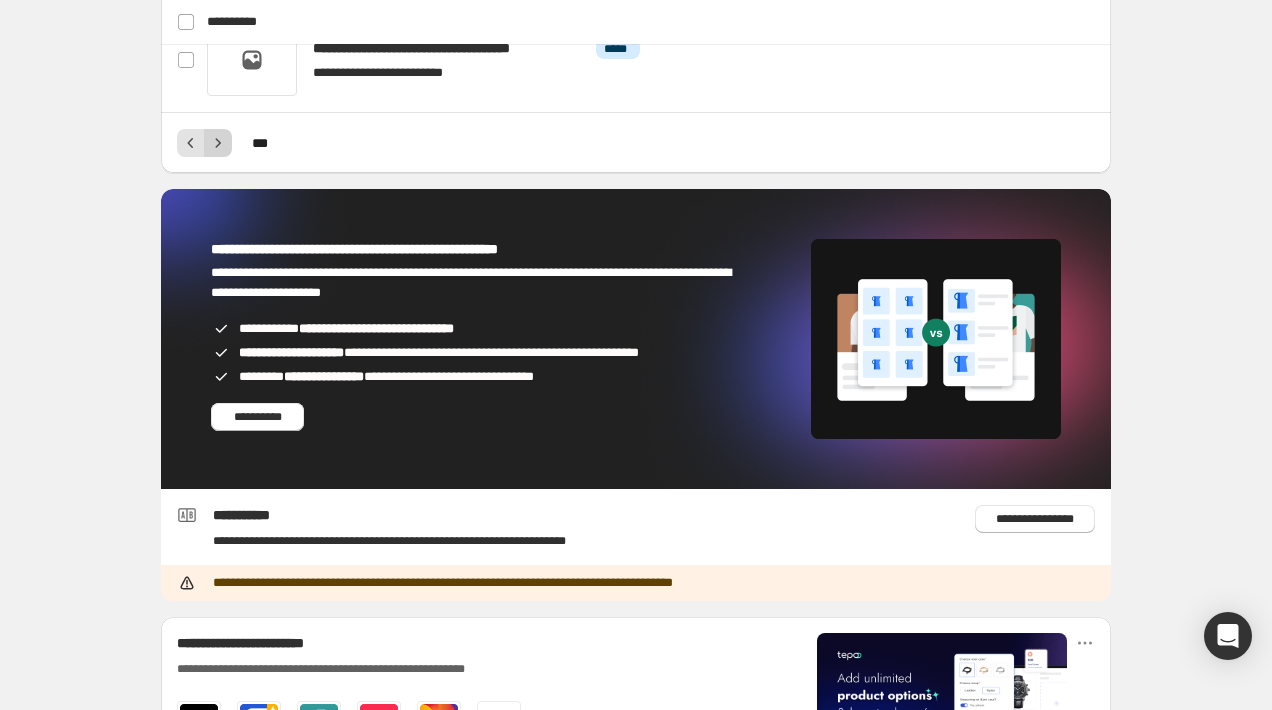 click 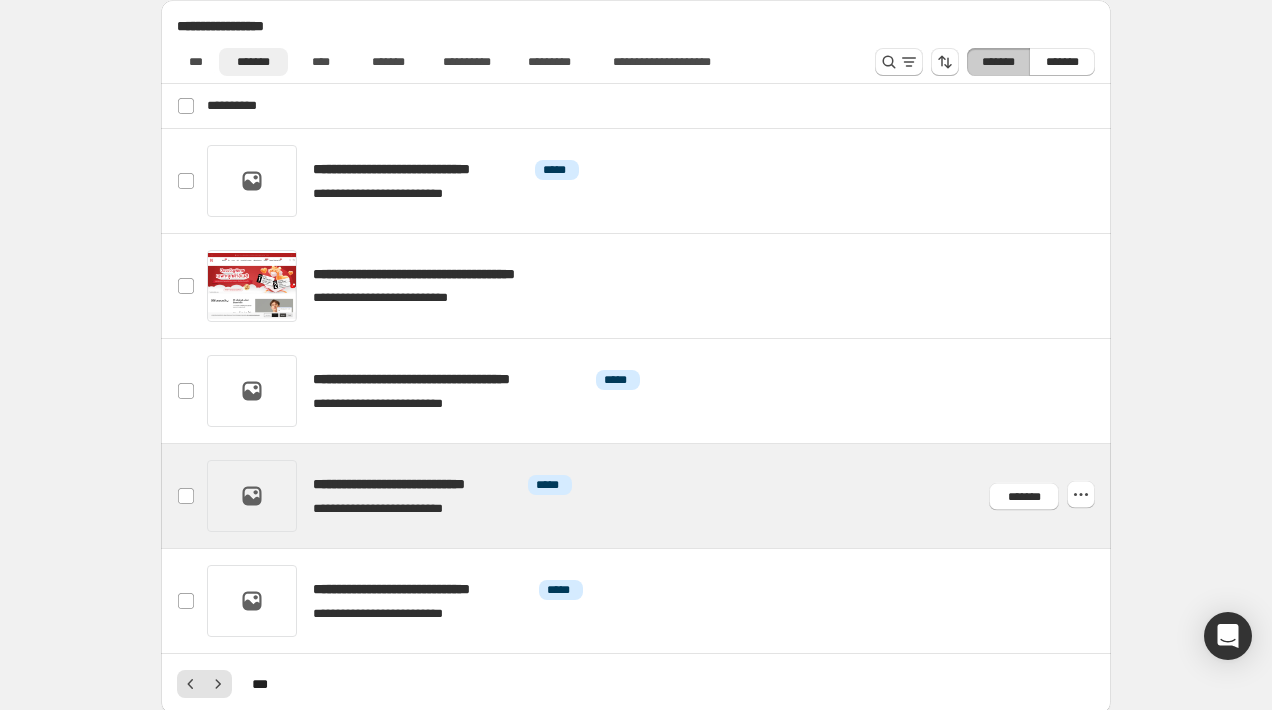 scroll, scrollTop: 1165, scrollLeft: 0, axis: vertical 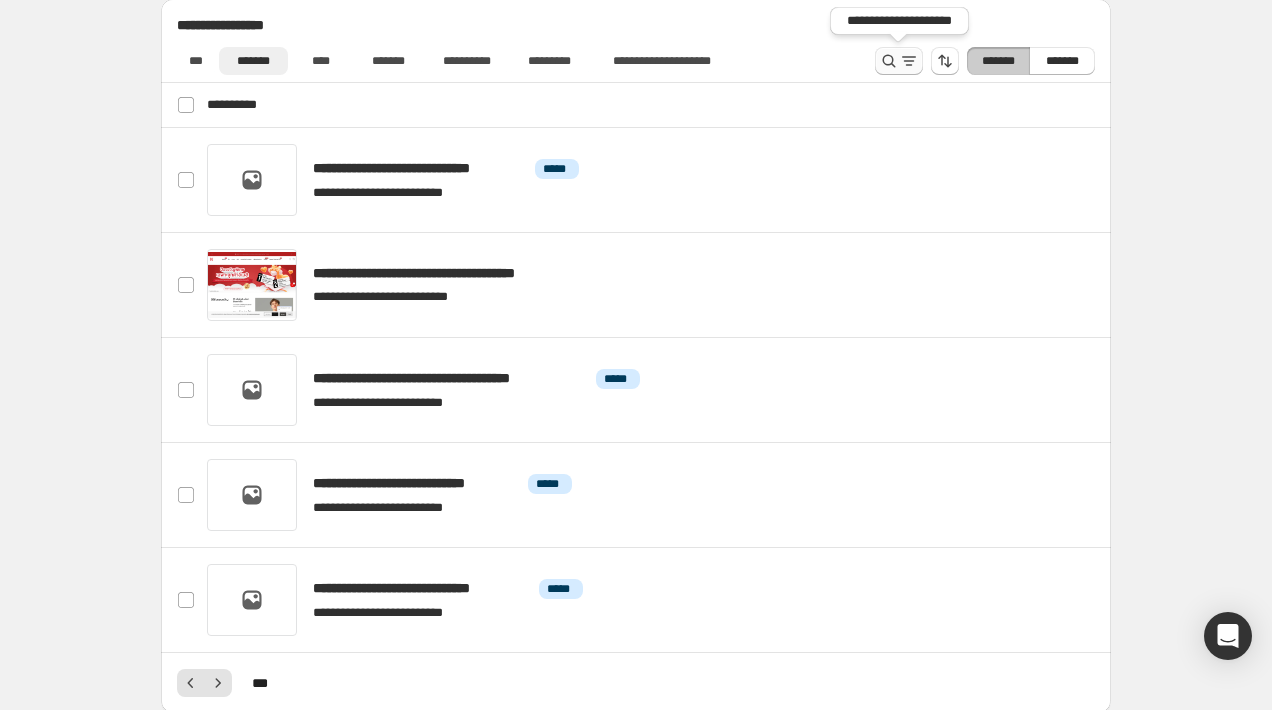 click 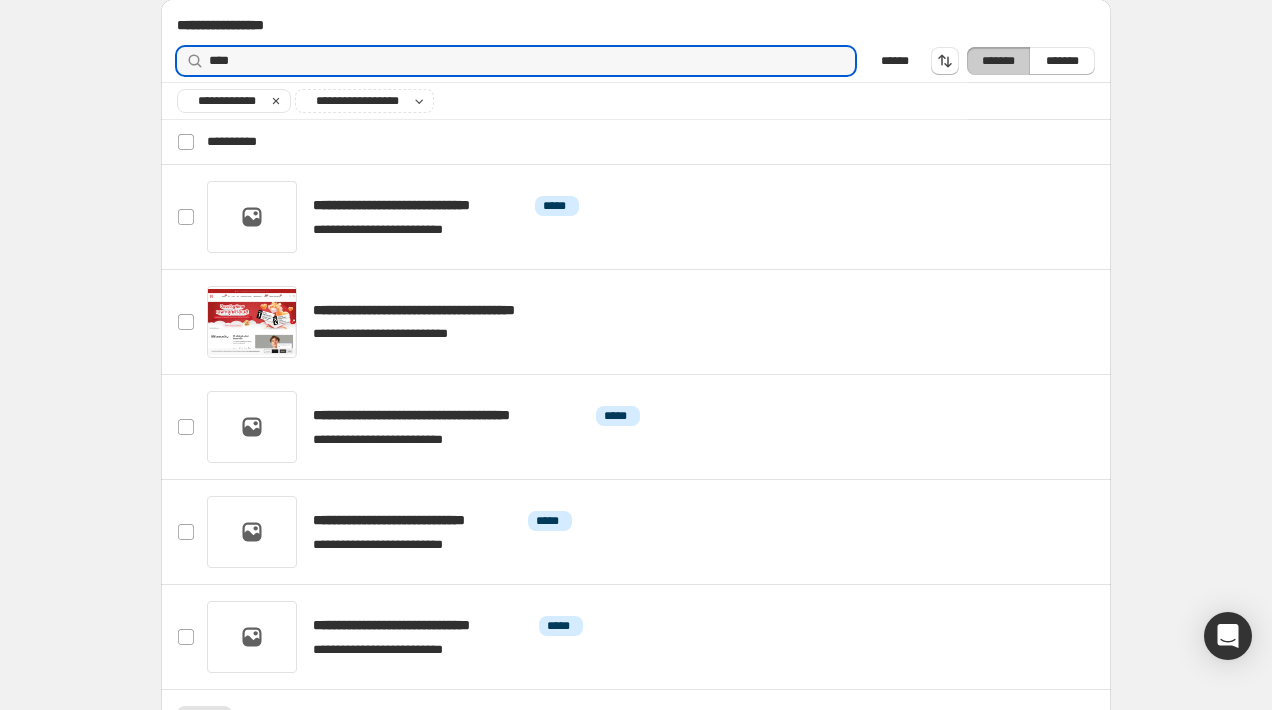 scroll, scrollTop: 1164, scrollLeft: 0, axis: vertical 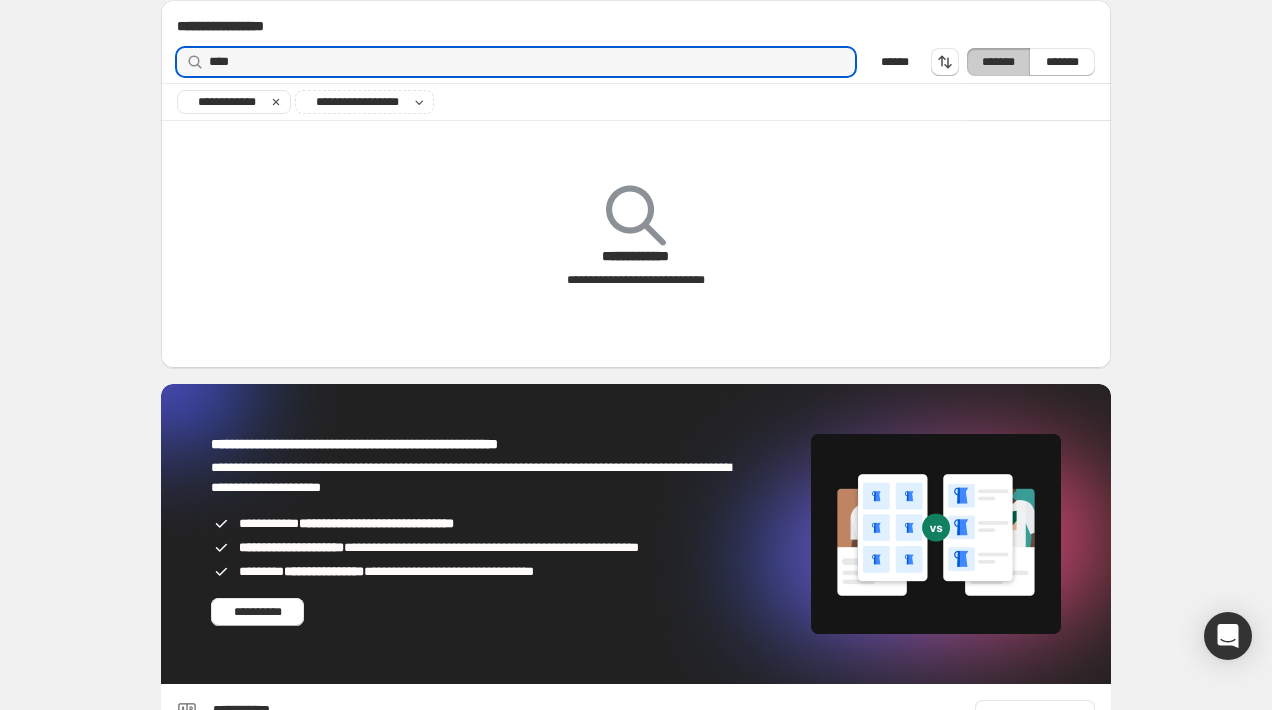 type on "****" 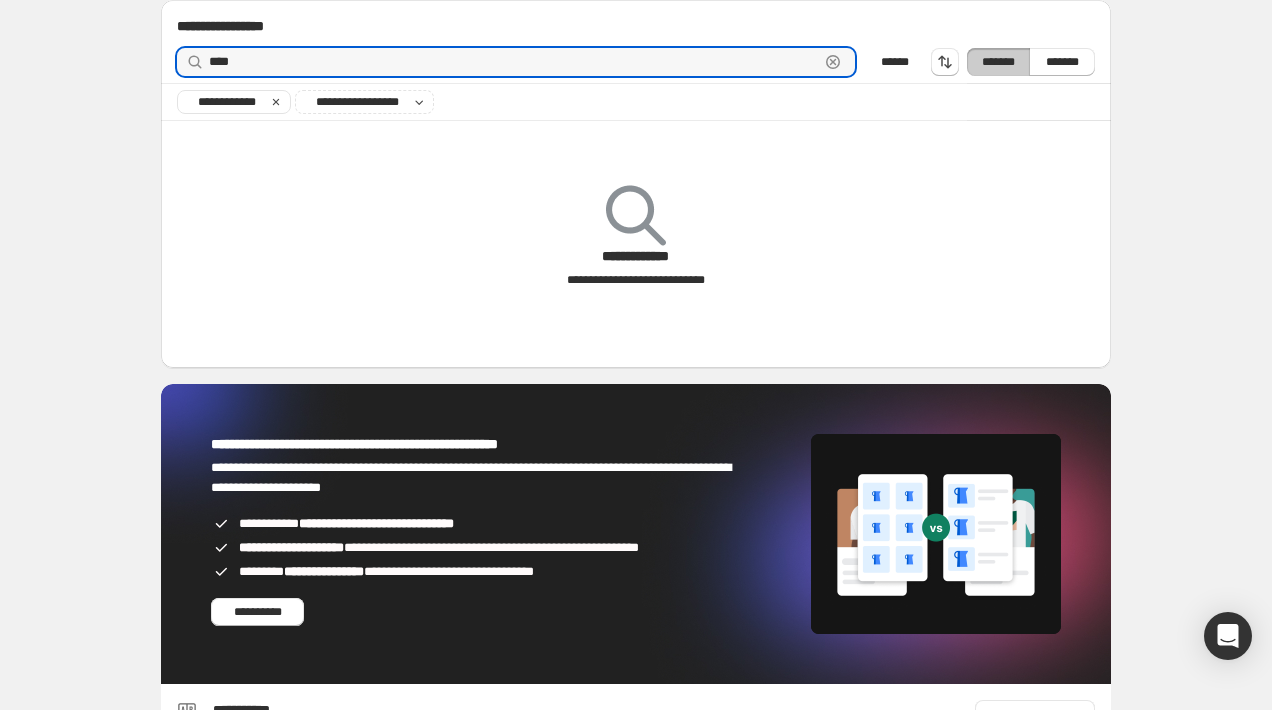 click 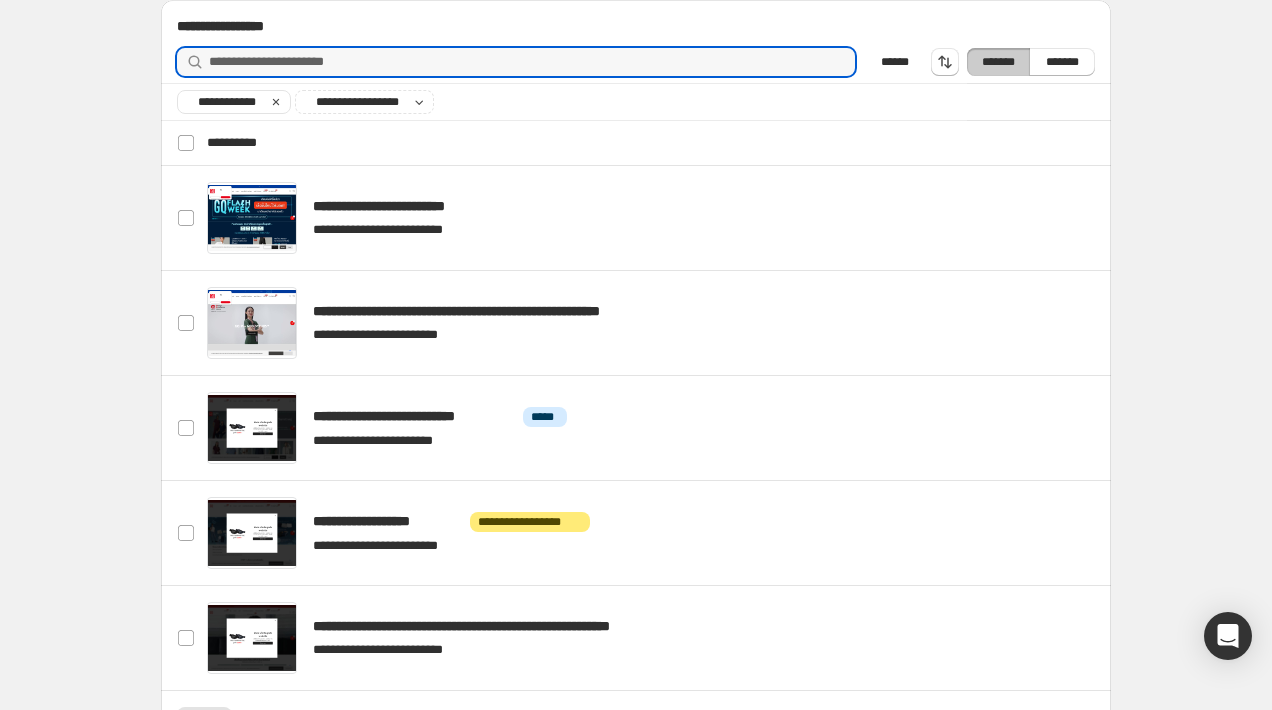 click on "[FIRST] [LAST]" at bounding box center (568, 61) 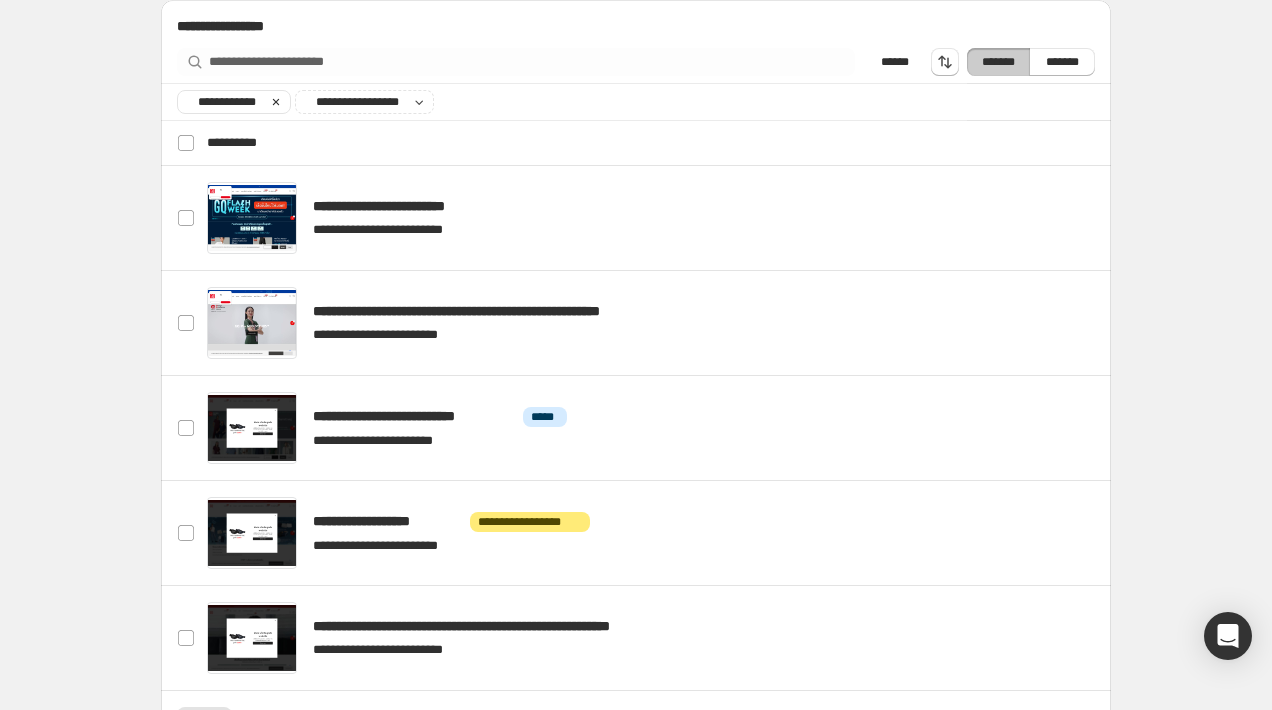 click 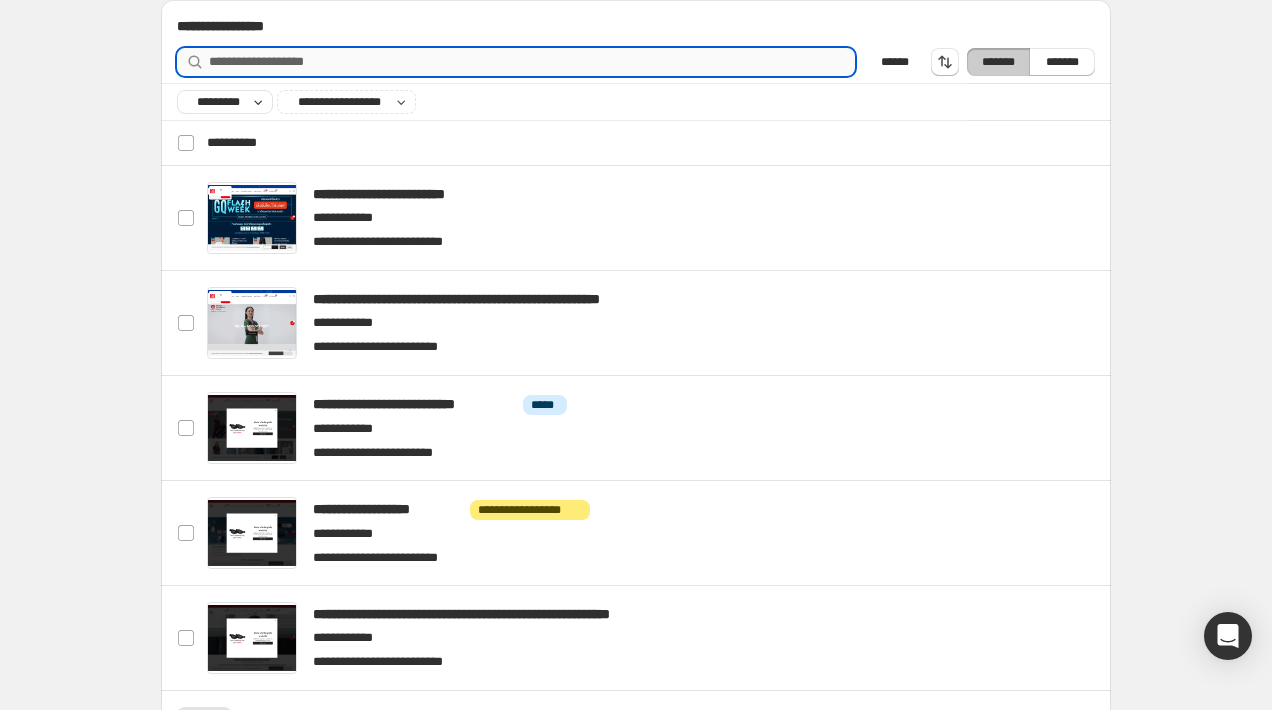 click on "**********" at bounding box center (532, 62) 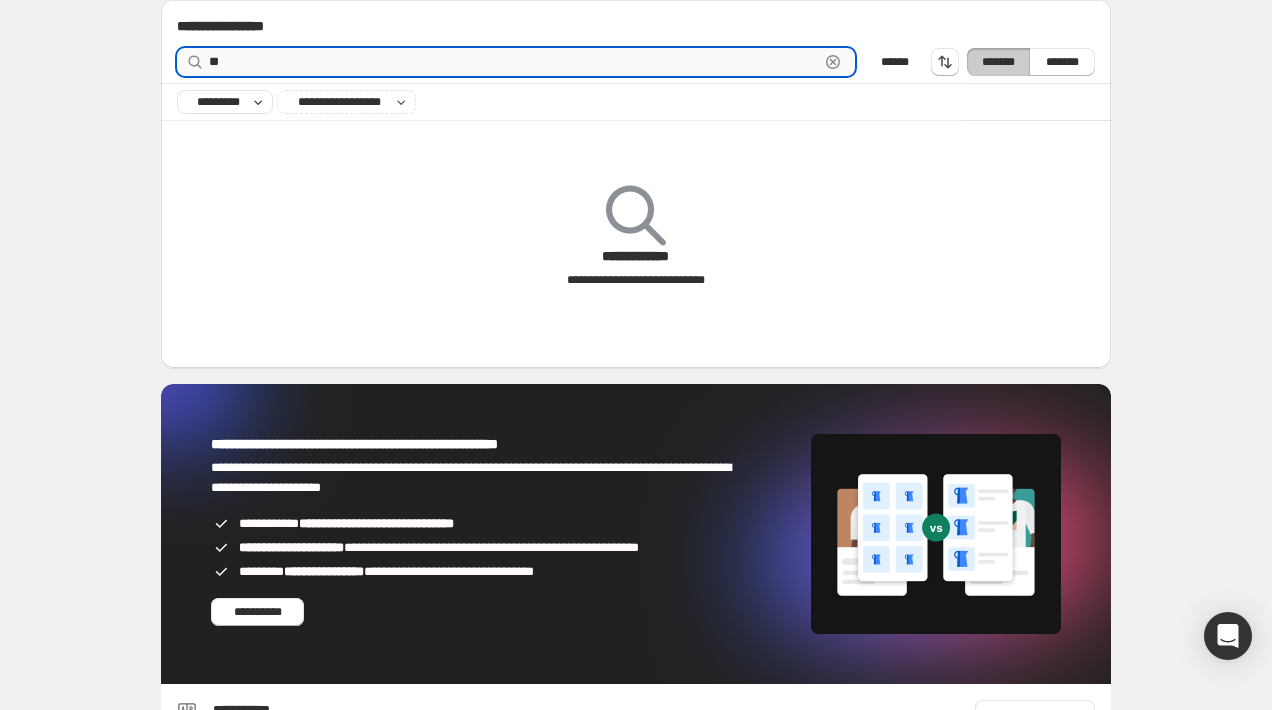 type on "*" 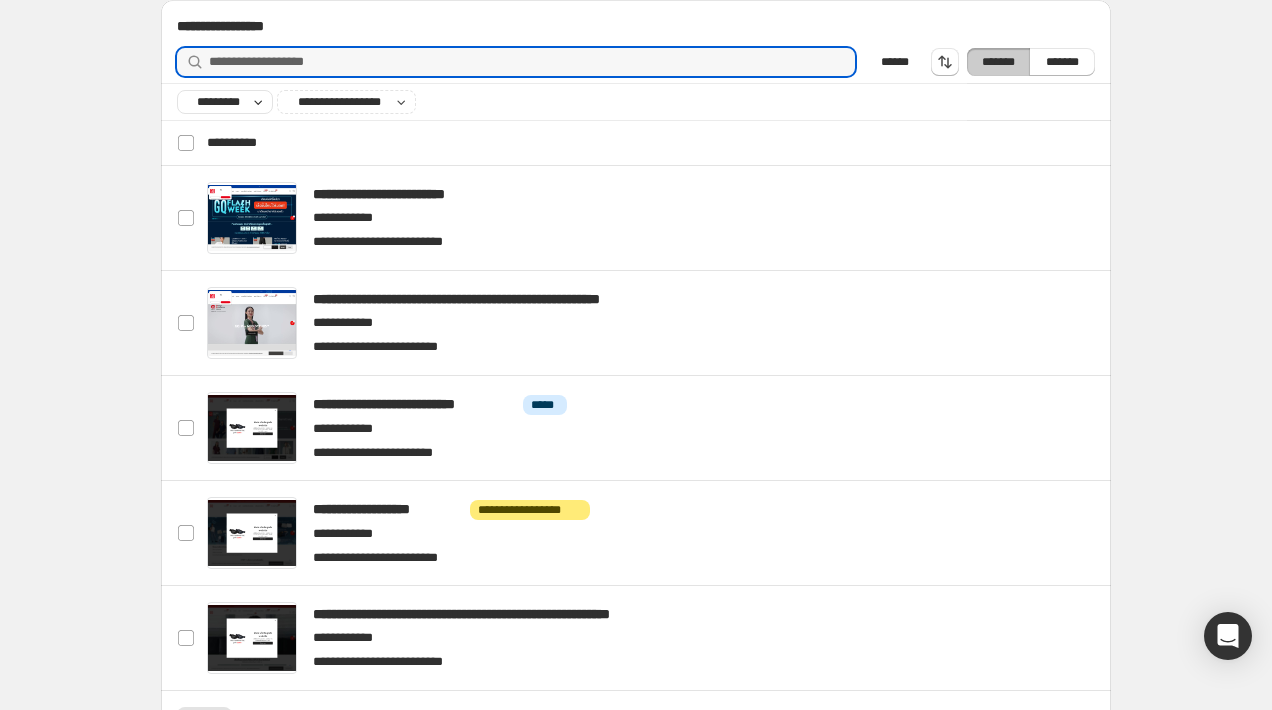 click on "*********" at bounding box center [218, 102] 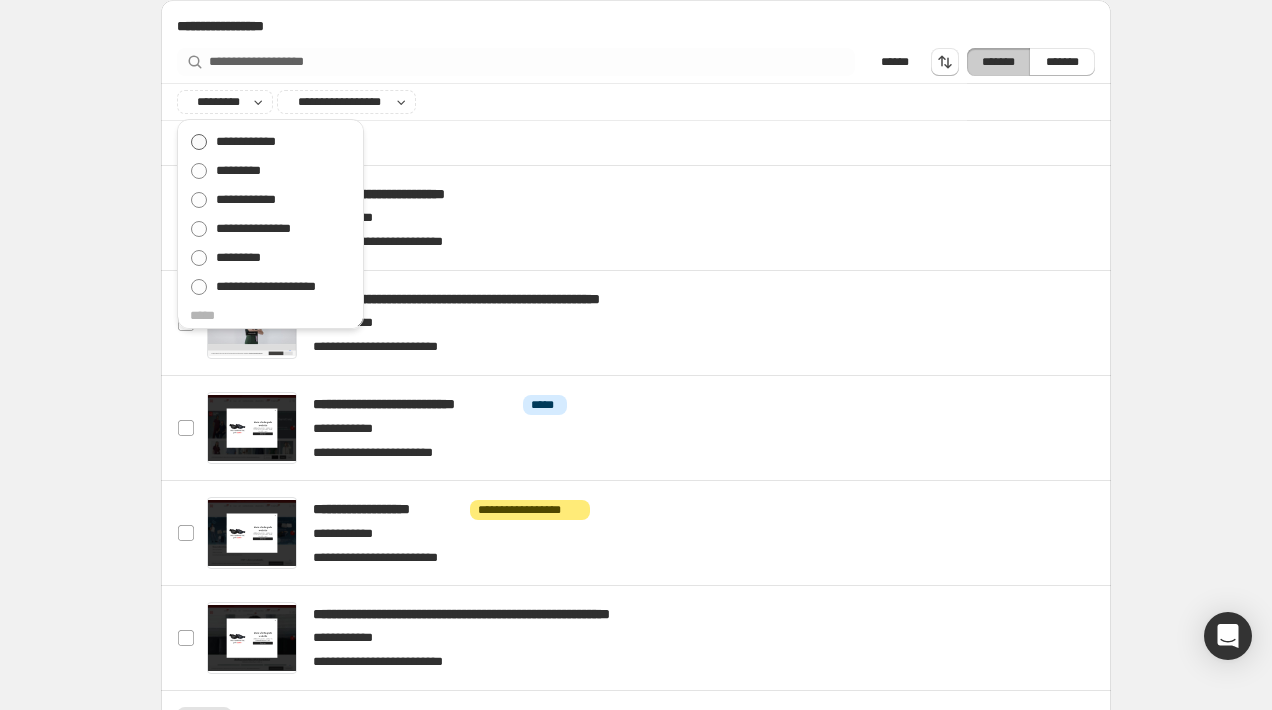 click on "**********" at bounding box center [246, 141] 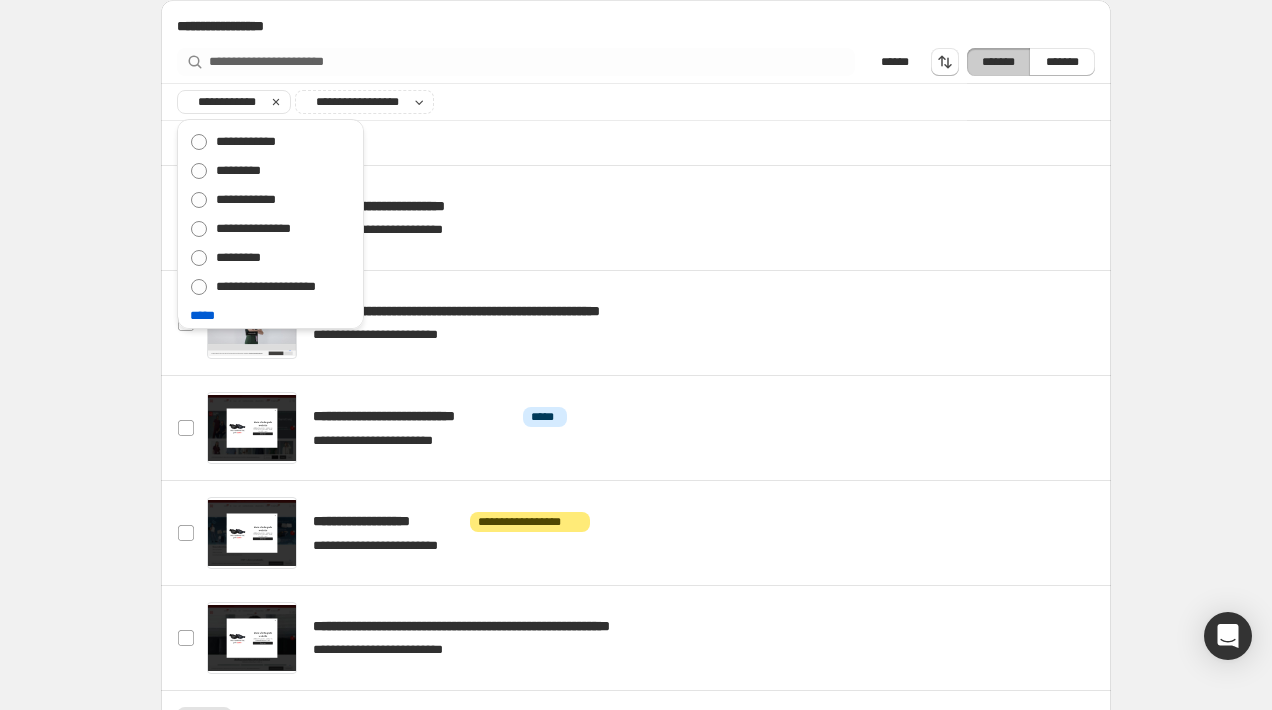 click on "[FIRST] [LAST]   [STREET] [CITY], [STATE] [ZIP]   [EMAIL] [PHONE] [SSN] [DLN] [CC] [DOB] [AGE]" at bounding box center (636, 227) 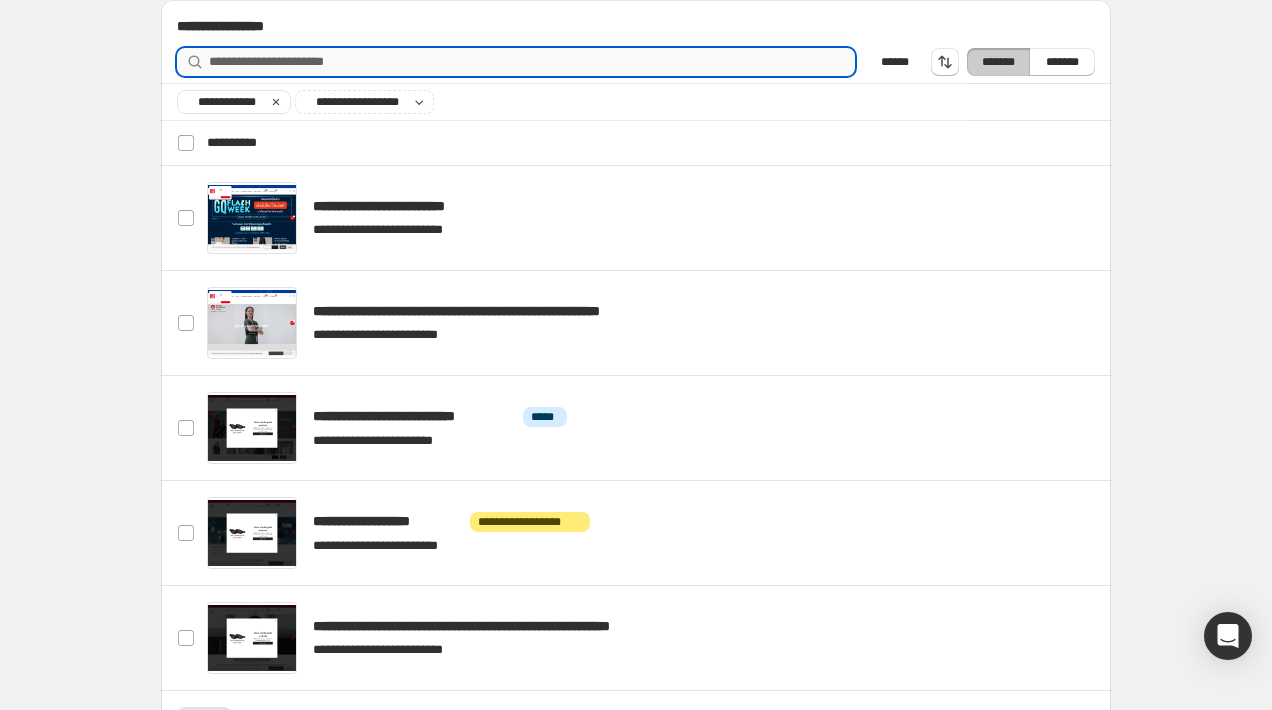 click on "**********" at bounding box center (532, 62) 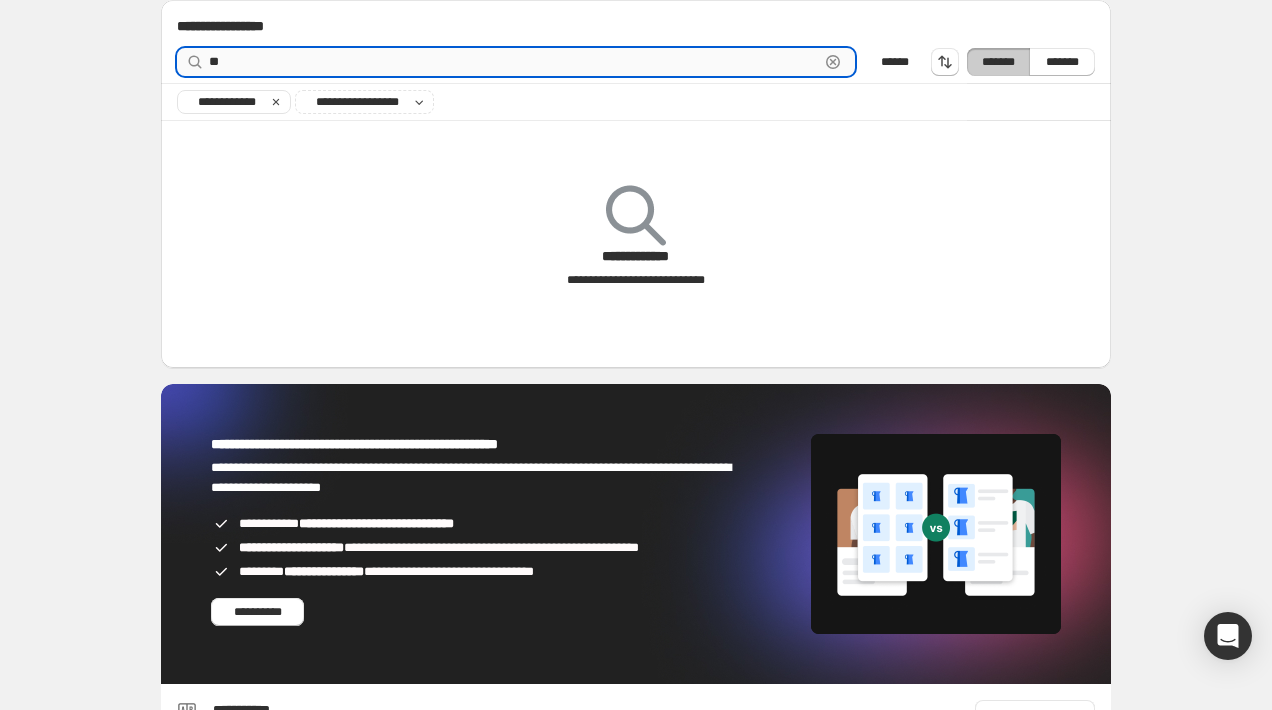 type on "*" 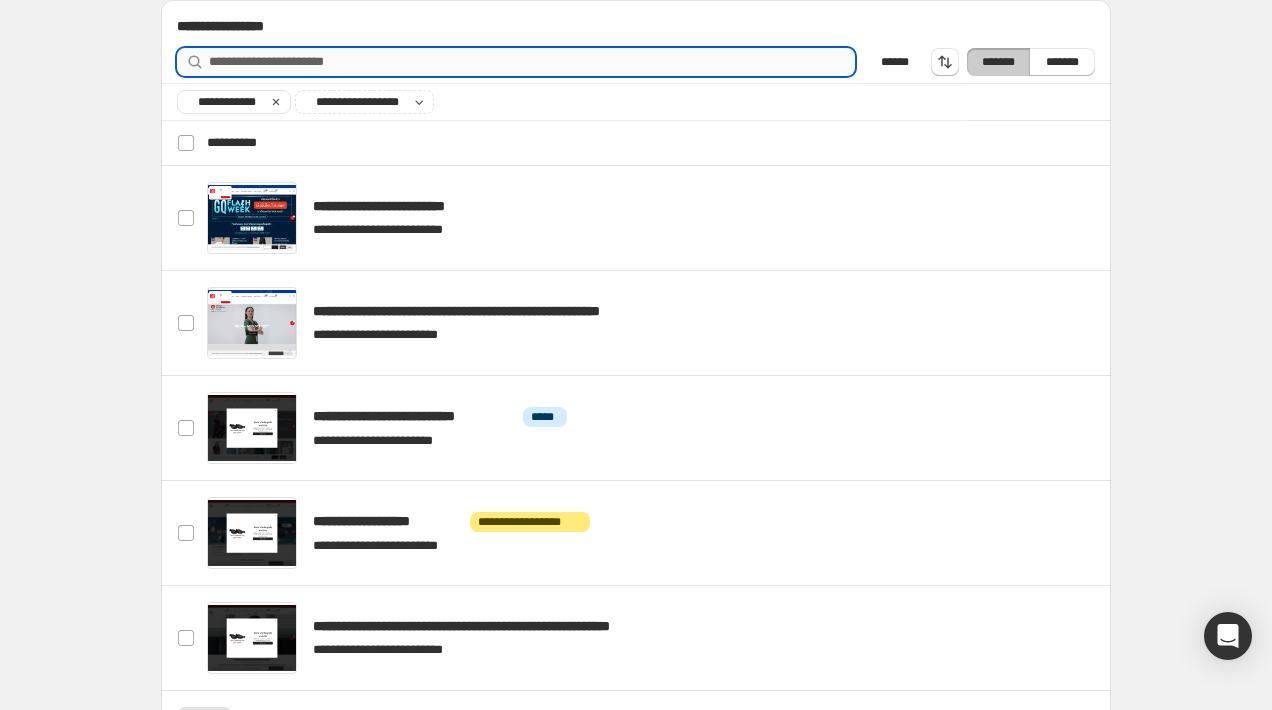 click on "**********" at bounding box center [532, 62] 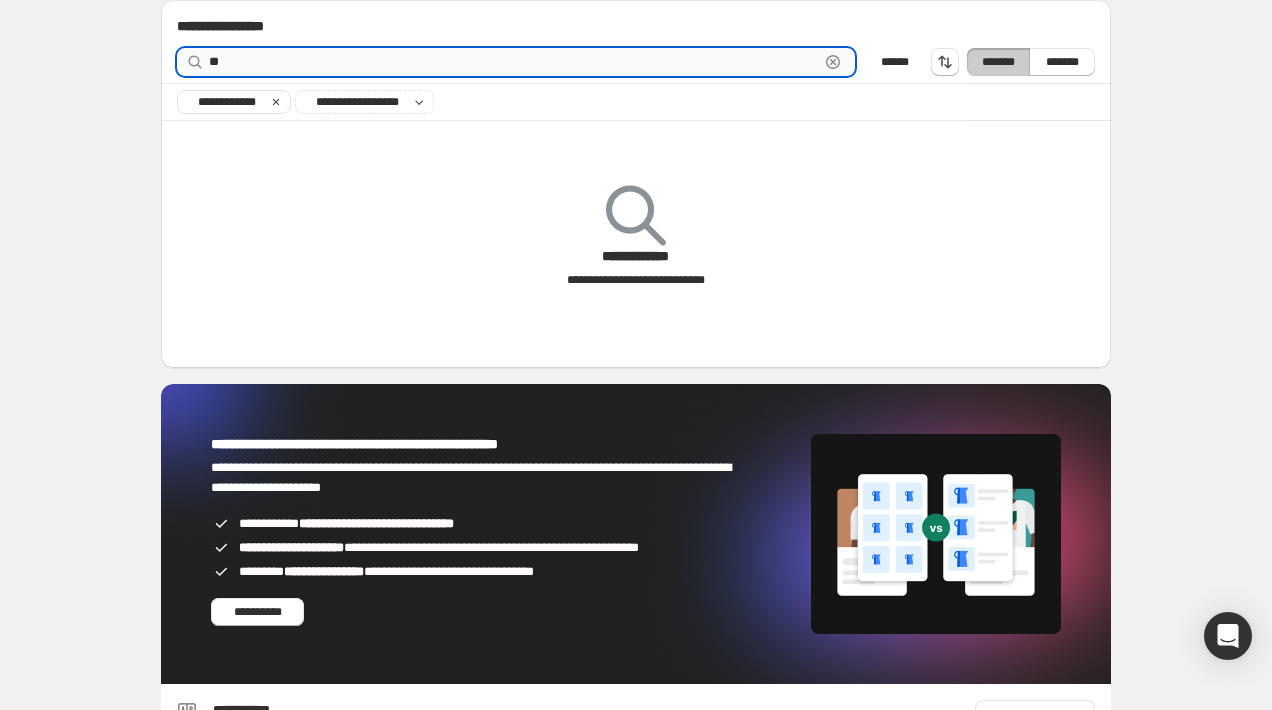 type on "*" 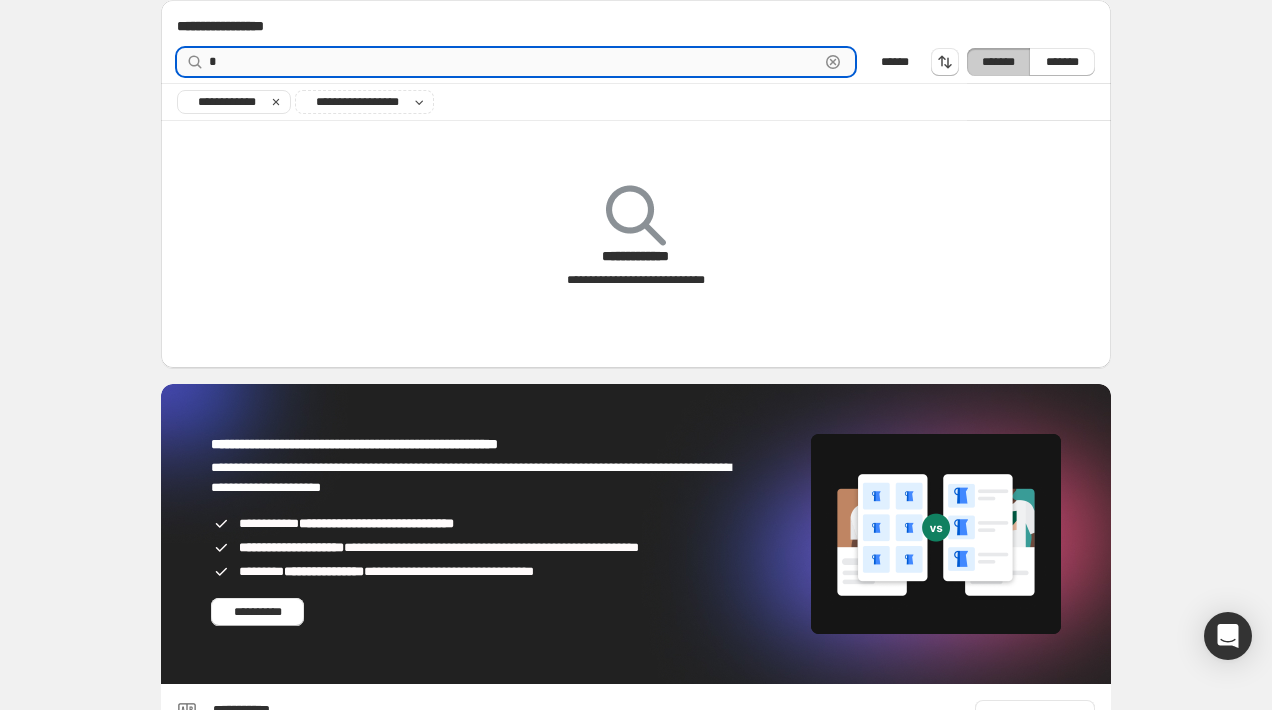 type 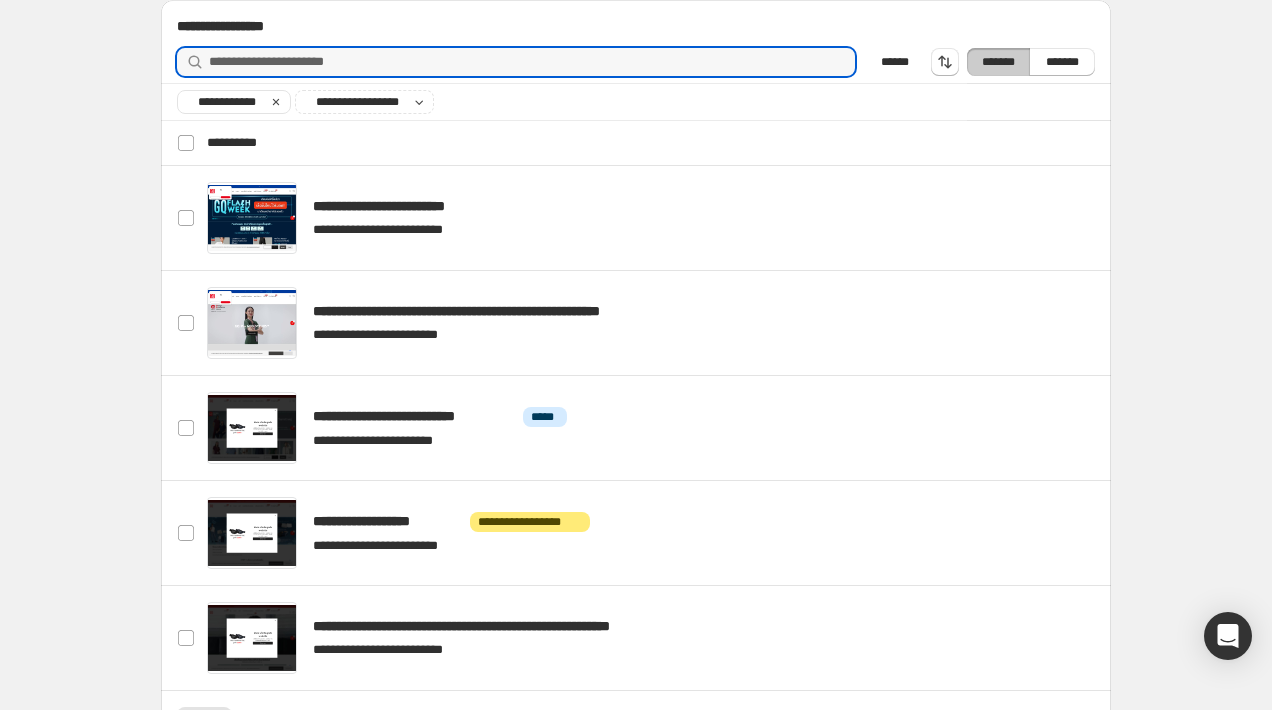 click on "[FIRST] [LAST]   [STREET] [CITY], [STATE] [ZIP]   [EMAIL] [PHONE] [SSN] [DLN] [CC] [DOB] [AGE]" at bounding box center [636, 227] 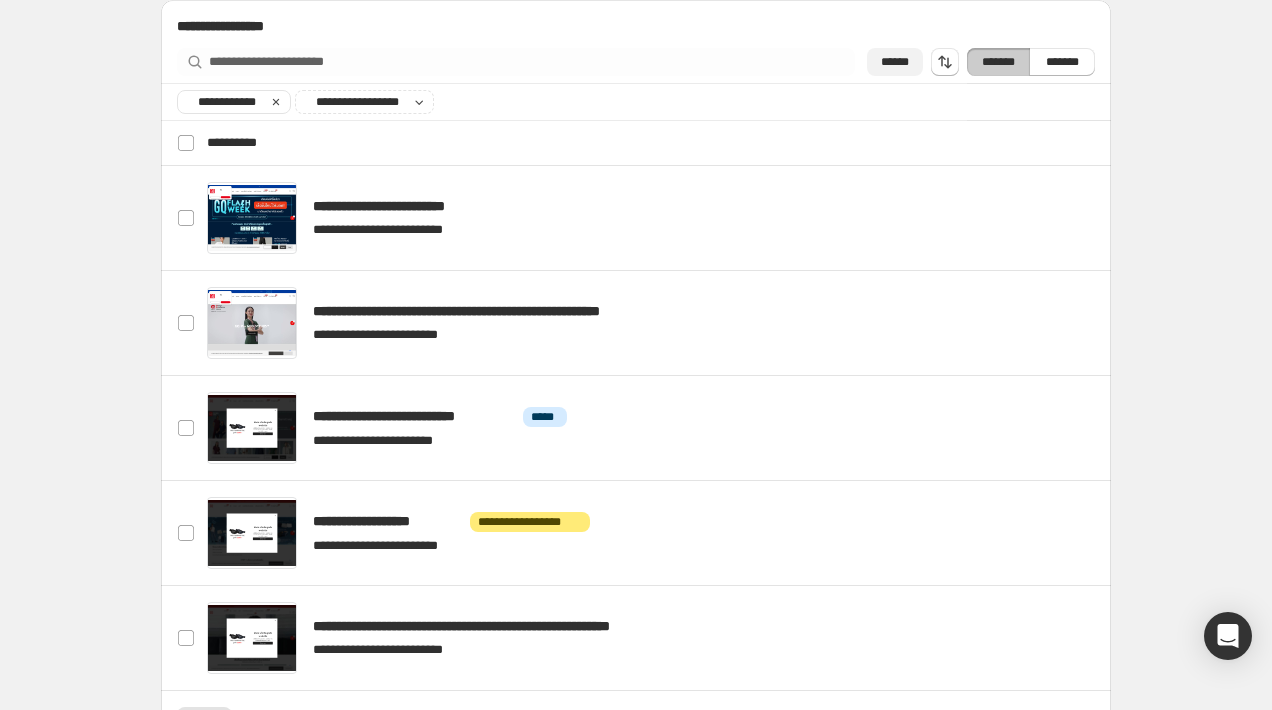 click on "******" at bounding box center [895, 62] 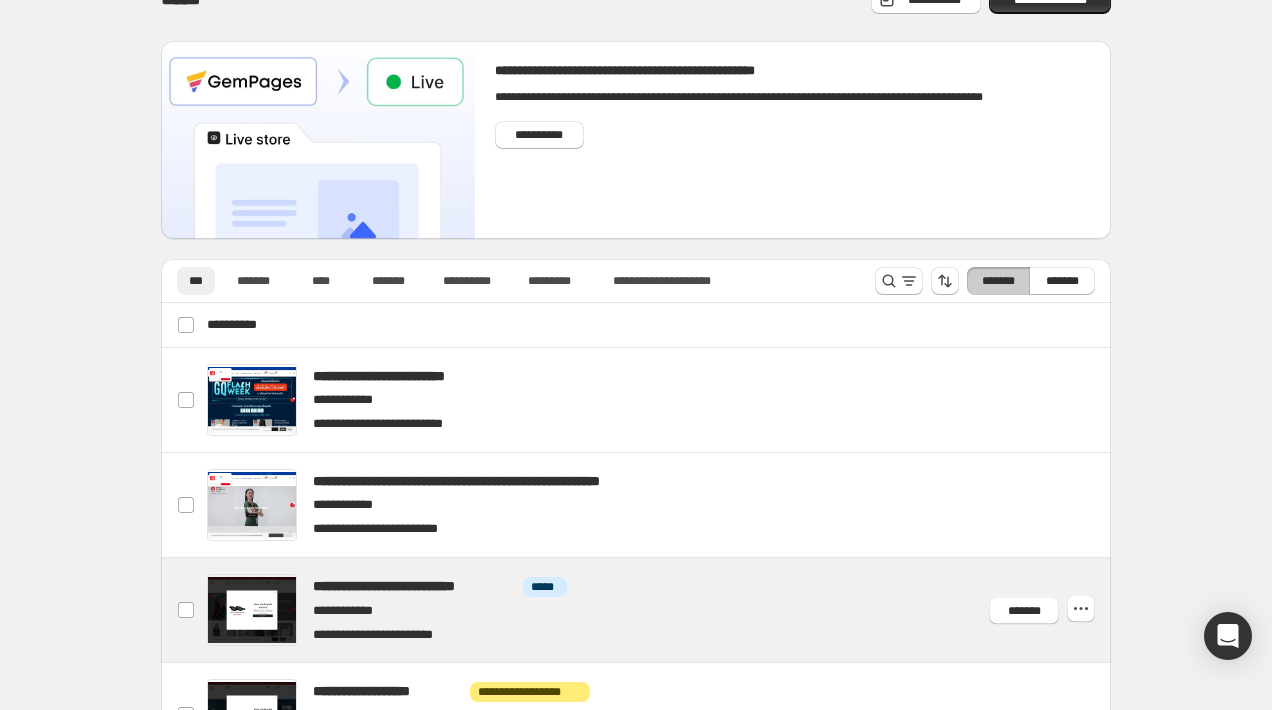 scroll, scrollTop: 0, scrollLeft: 0, axis: both 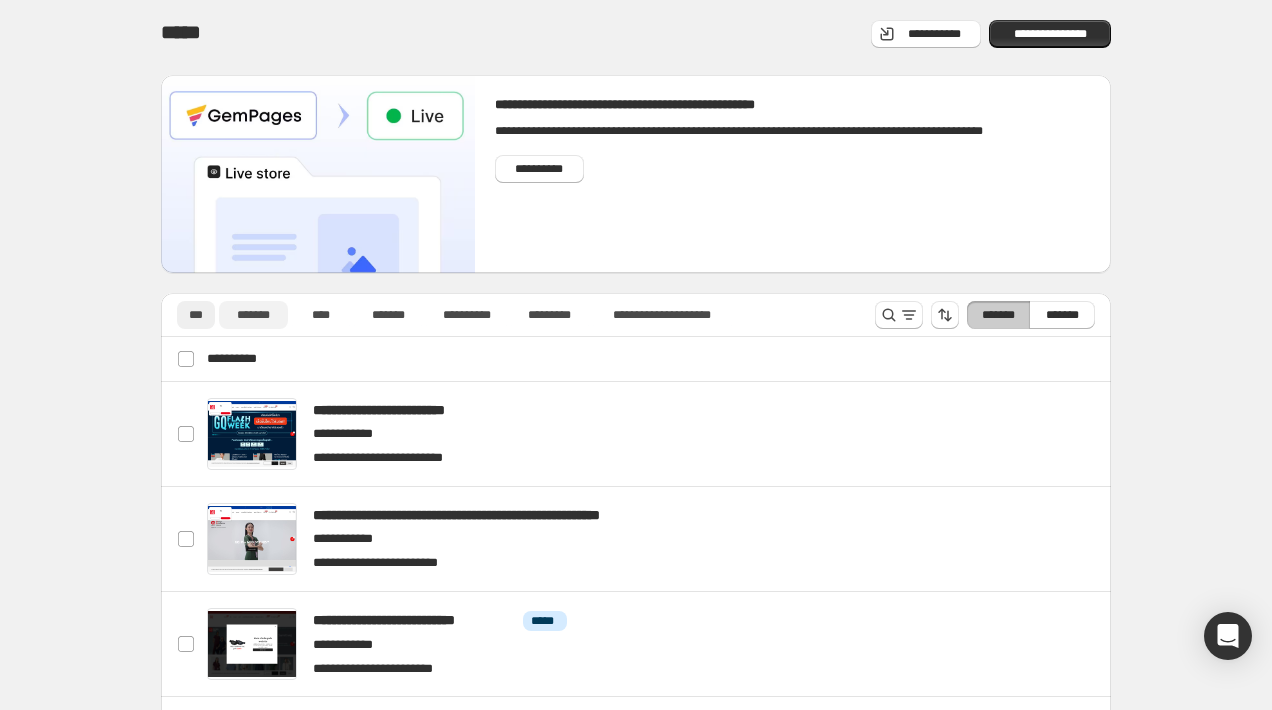 click on "*******" at bounding box center (253, 315) 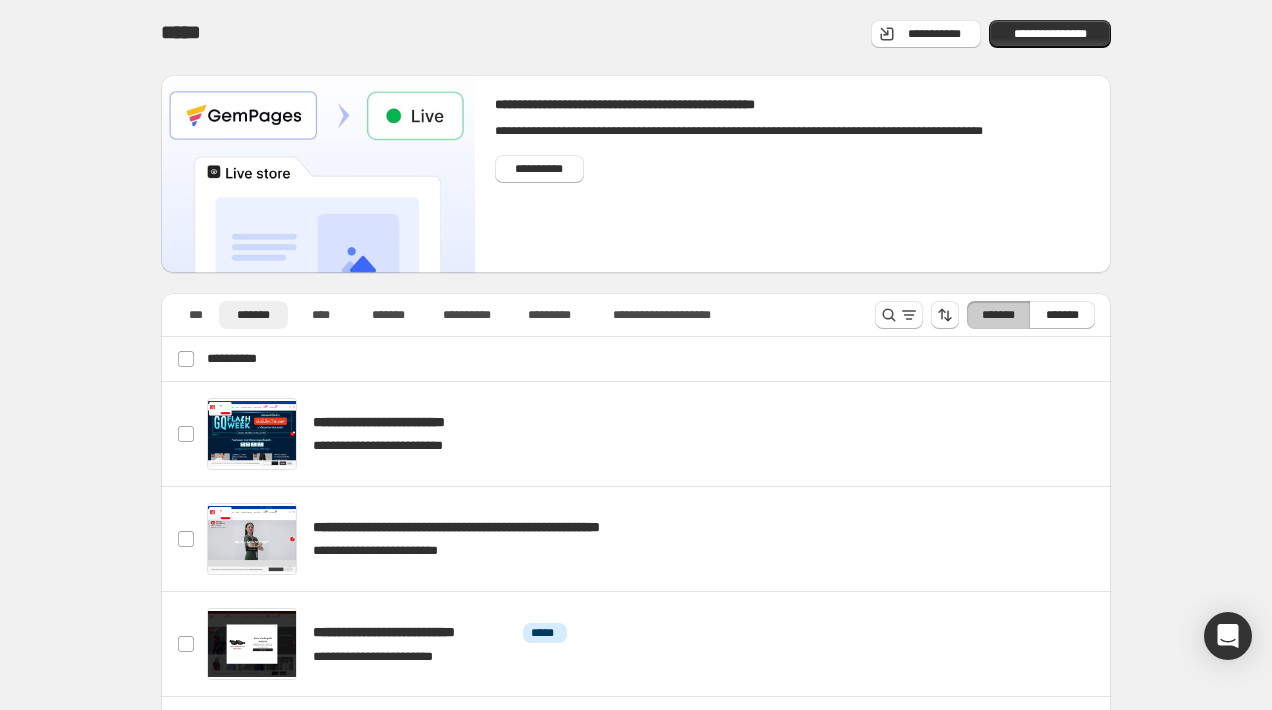 click on "*******" at bounding box center [998, 315] 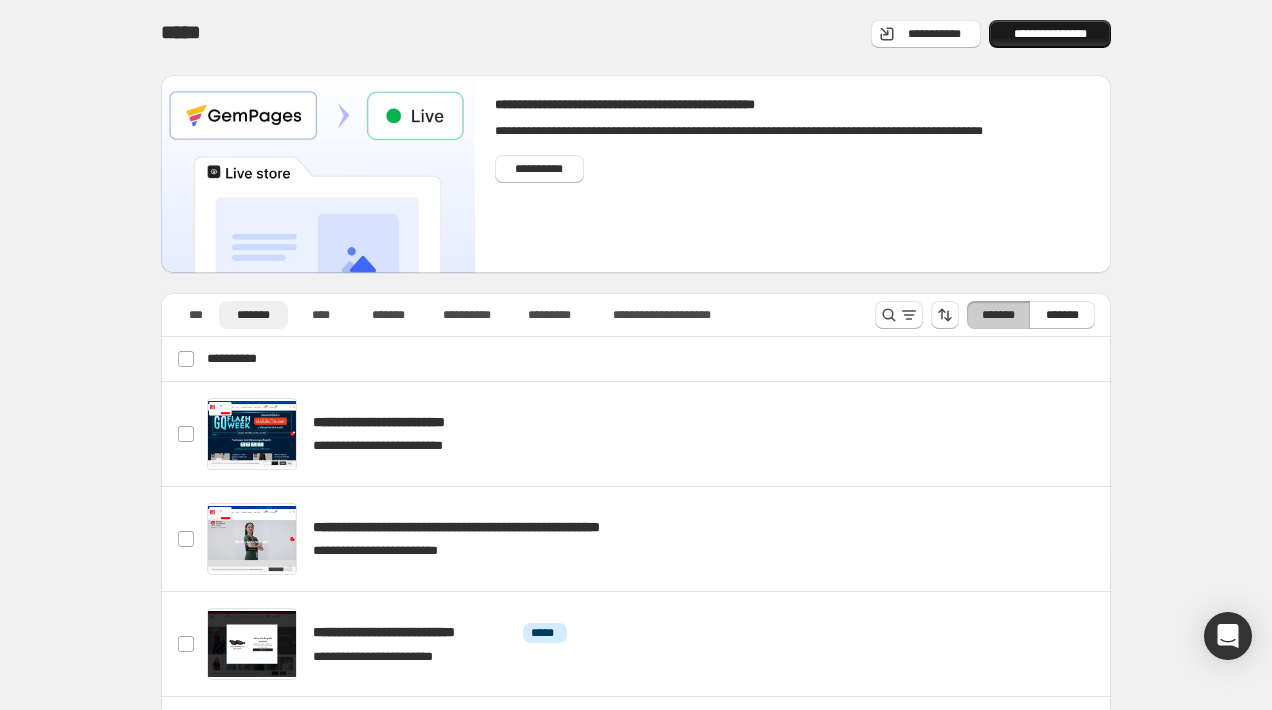 click on "**********" at bounding box center [1050, 34] 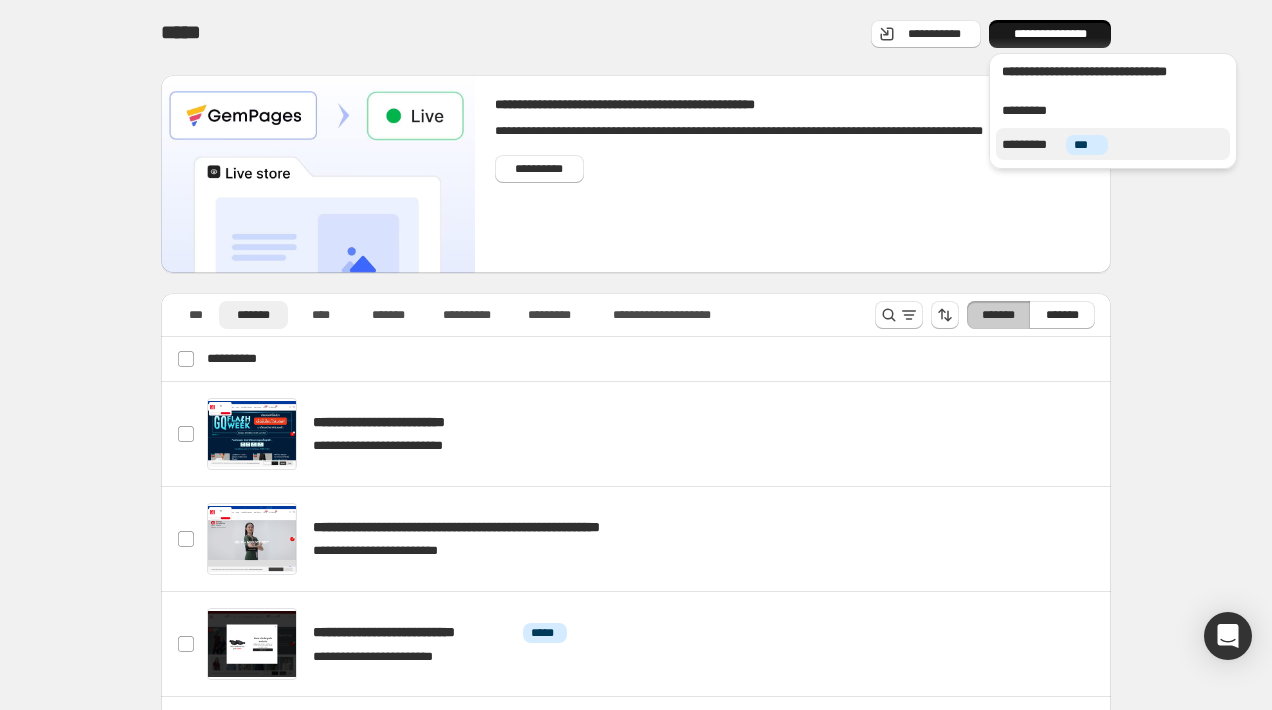 click on "*********" at bounding box center (1031, 145) 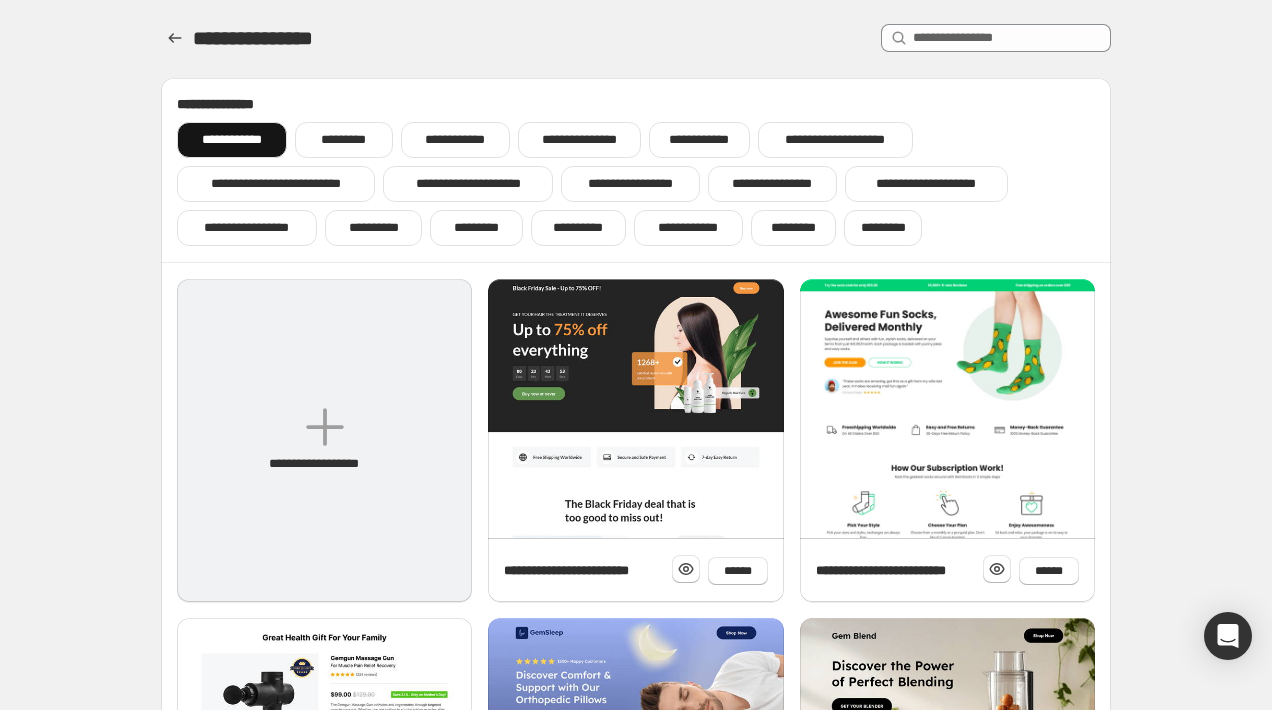 click 